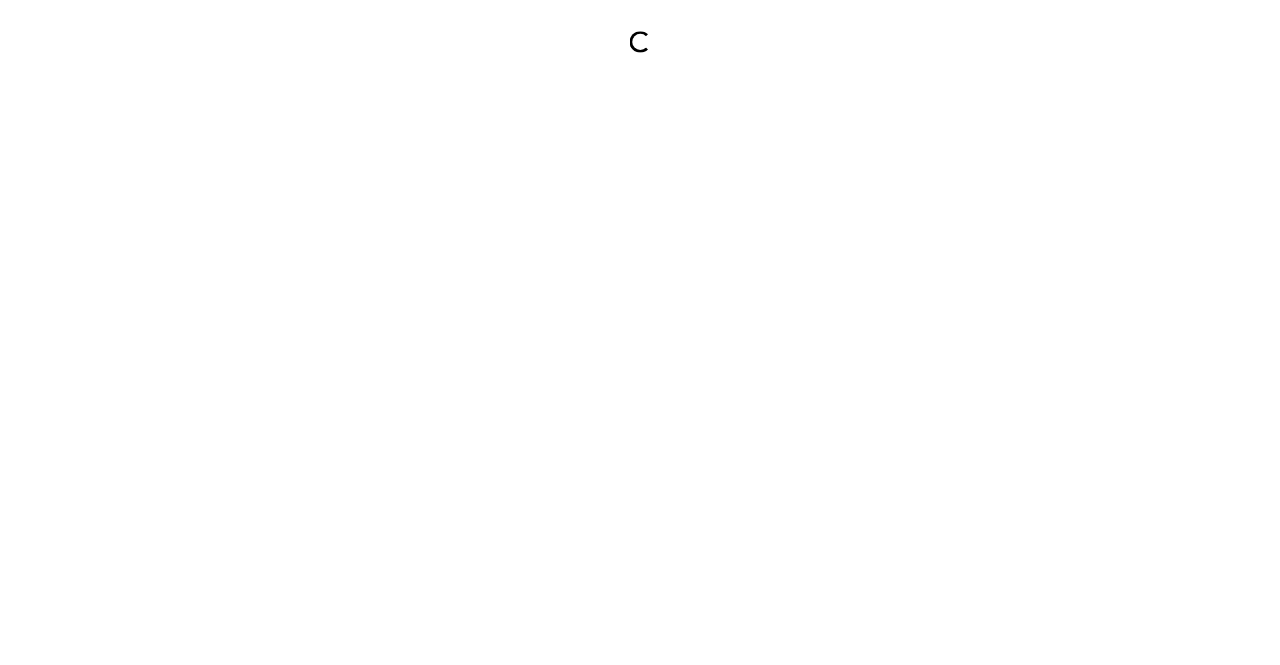 scroll, scrollTop: 0, scrollLeft: 0, axis: both 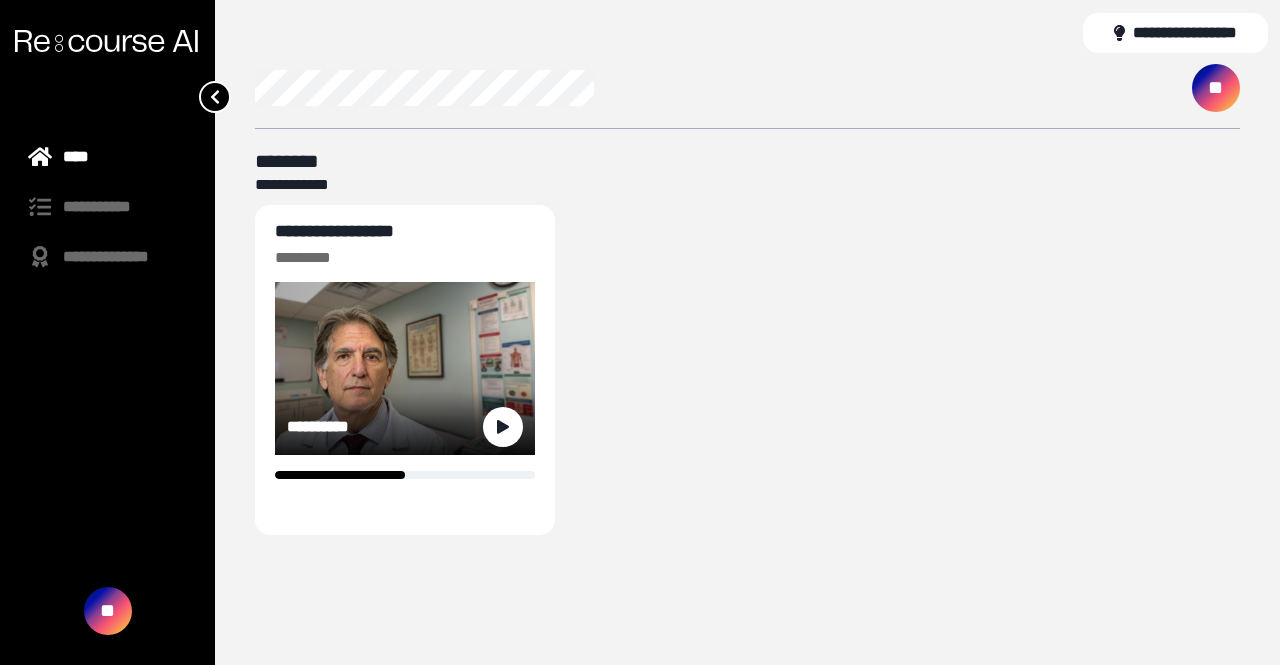 click on "**********" at bounding box center (334, 231) 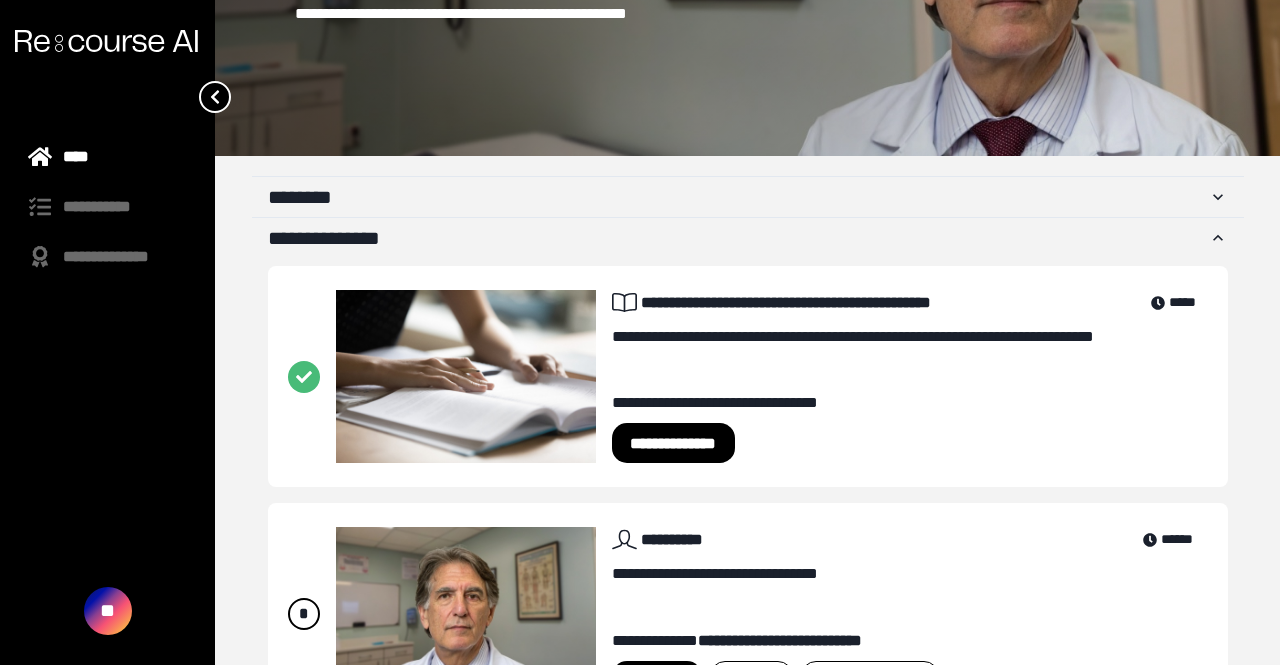 scroll, scrollTop: 232, scrollLeft: 0, axis: vertical 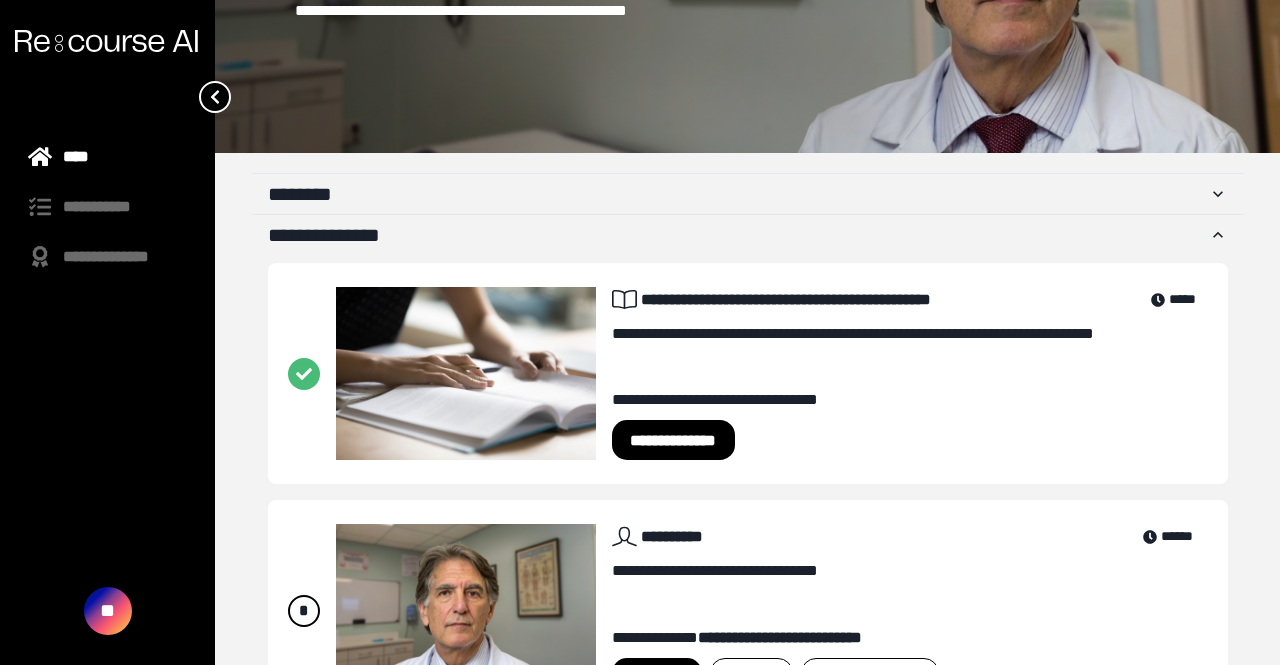 click on "**********" at bounding box center [674, 440] 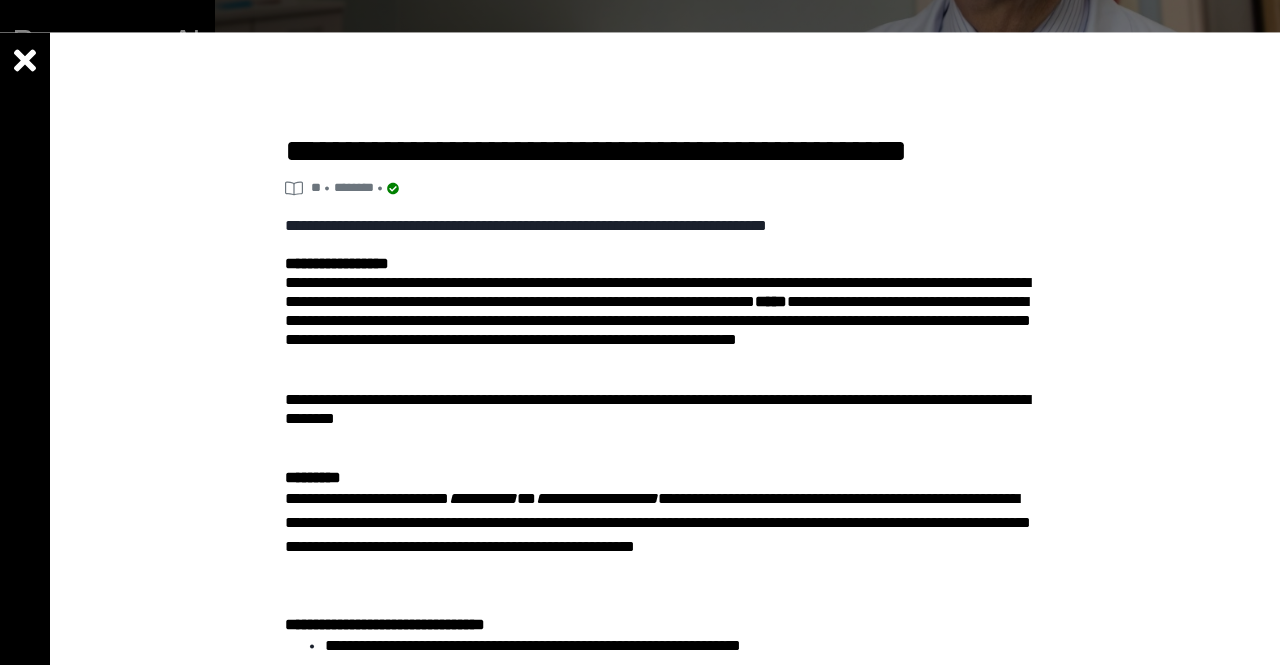scroll, scrollTop: 328, scrollLeft: 0, axis: vertical 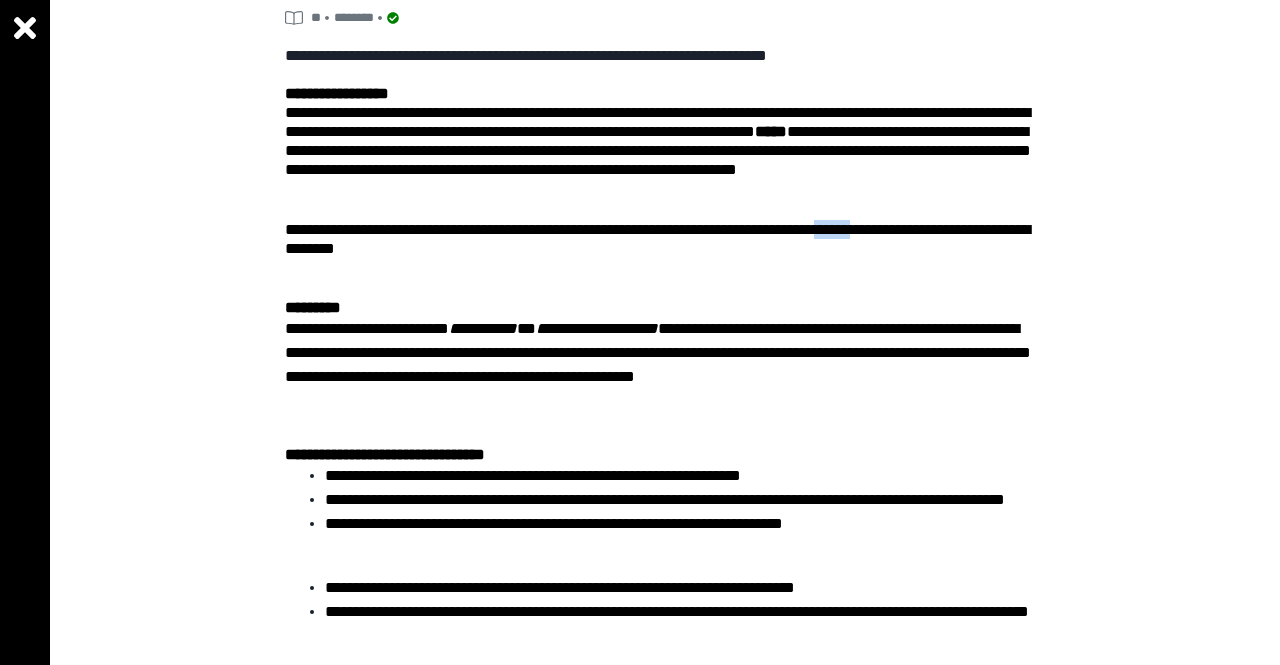 drag, startPoint x: 983, startPoint y: 245, endPoint x: 927, endPoint y: 245, distance: 56 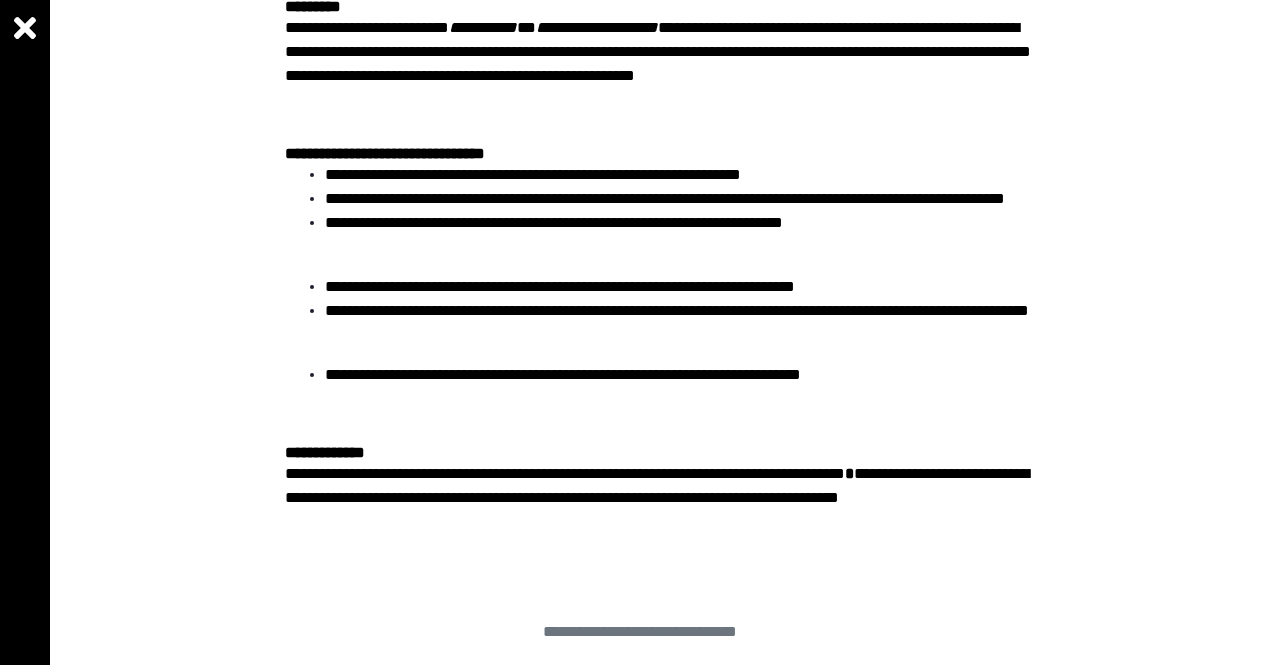 scroll, scrollTop: 465, scrollLeft: 0, axis: vertical 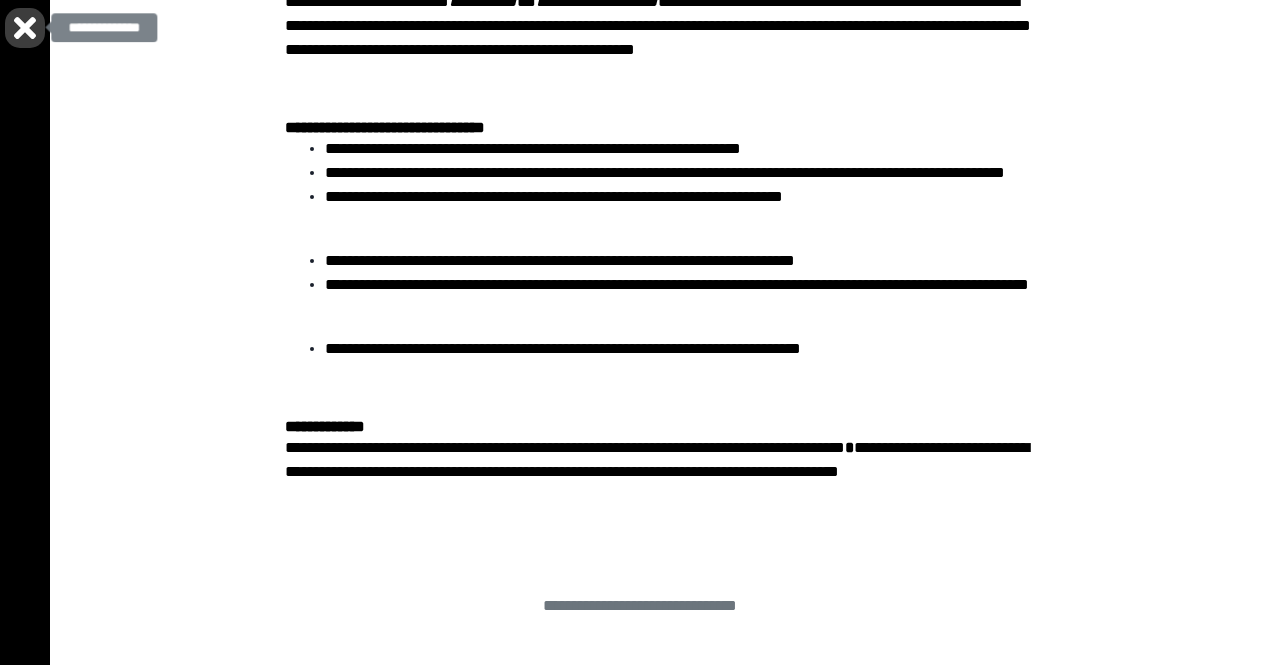 click 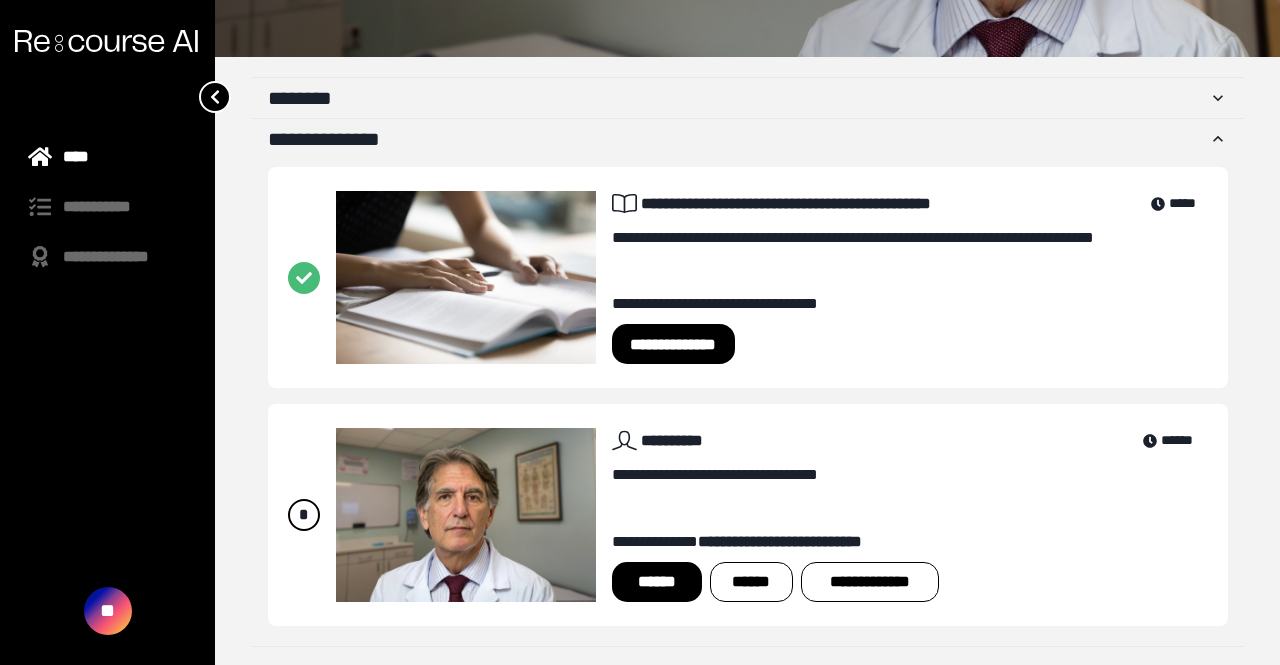 click on "******" at bounding box center [751, 582] 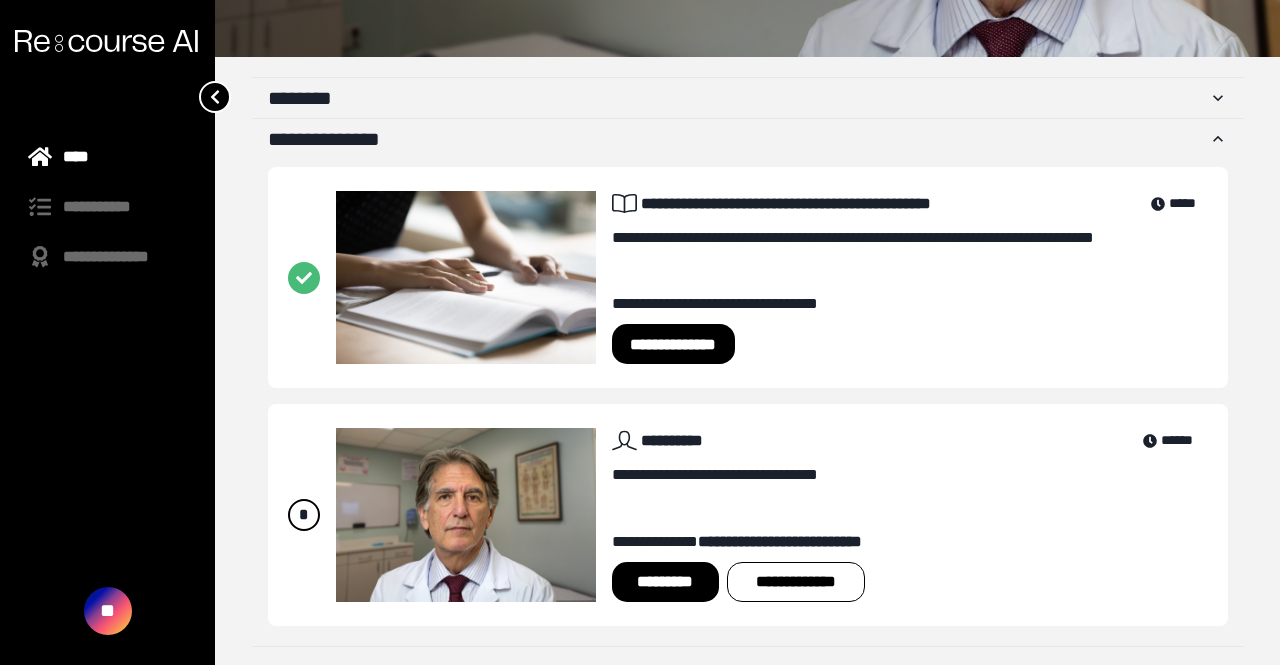 click on "*********" at bounding box center (665, 582) 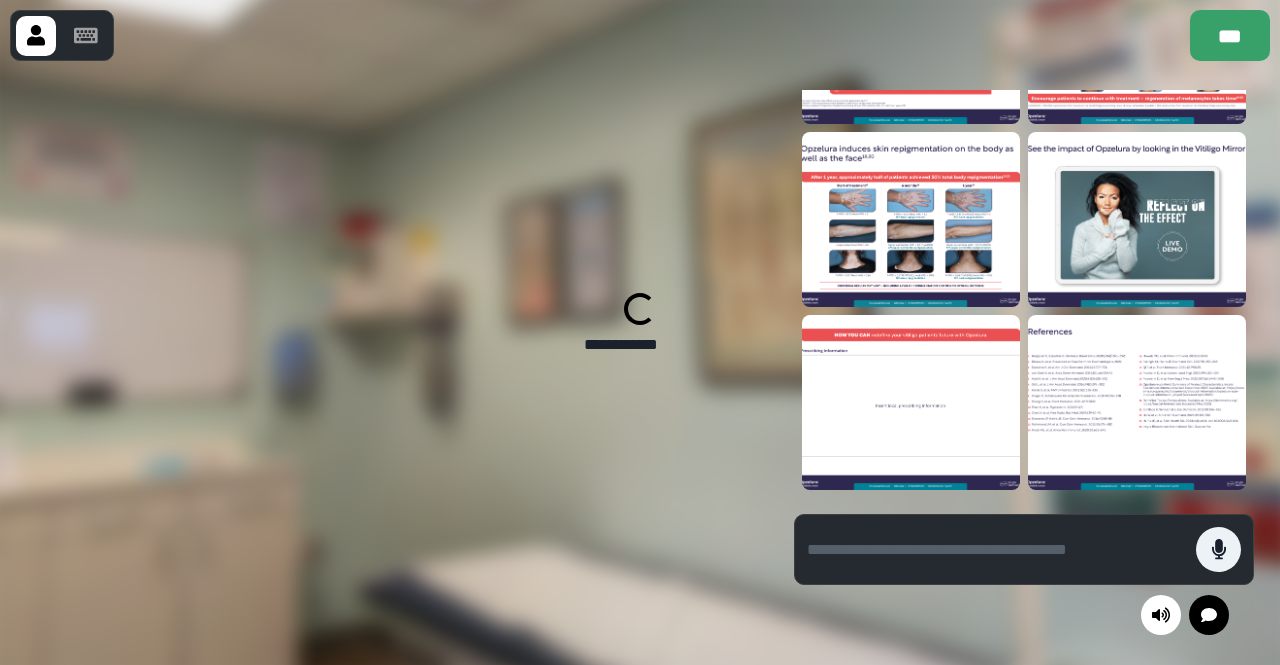 scroll, scrollTop: 0, scrollLeft: 0, axis: both 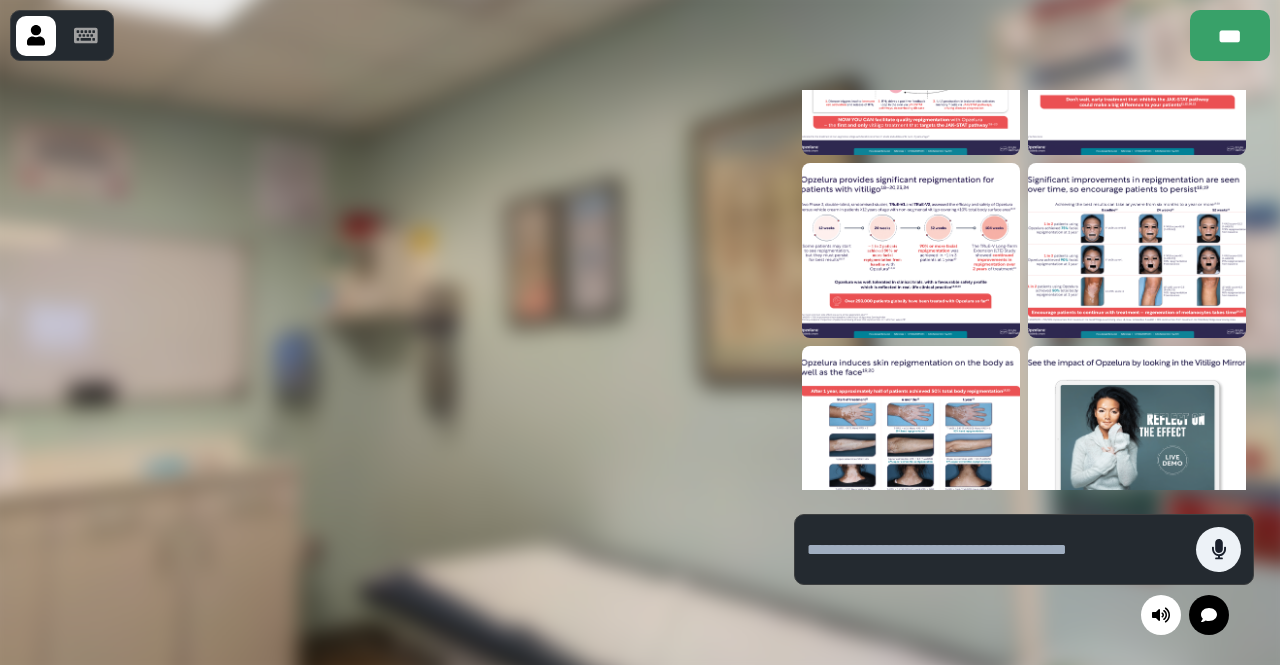 click at bounding box center [1137, 250] 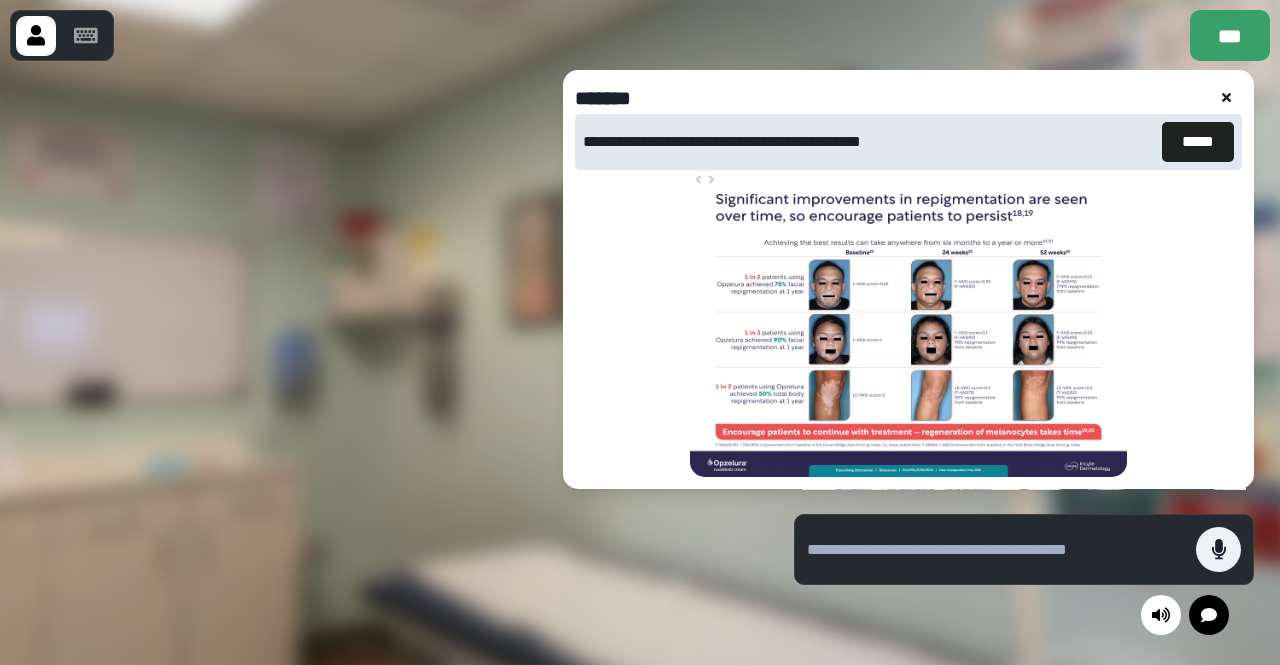 click on "*****" at bounding box center [1198, 142] 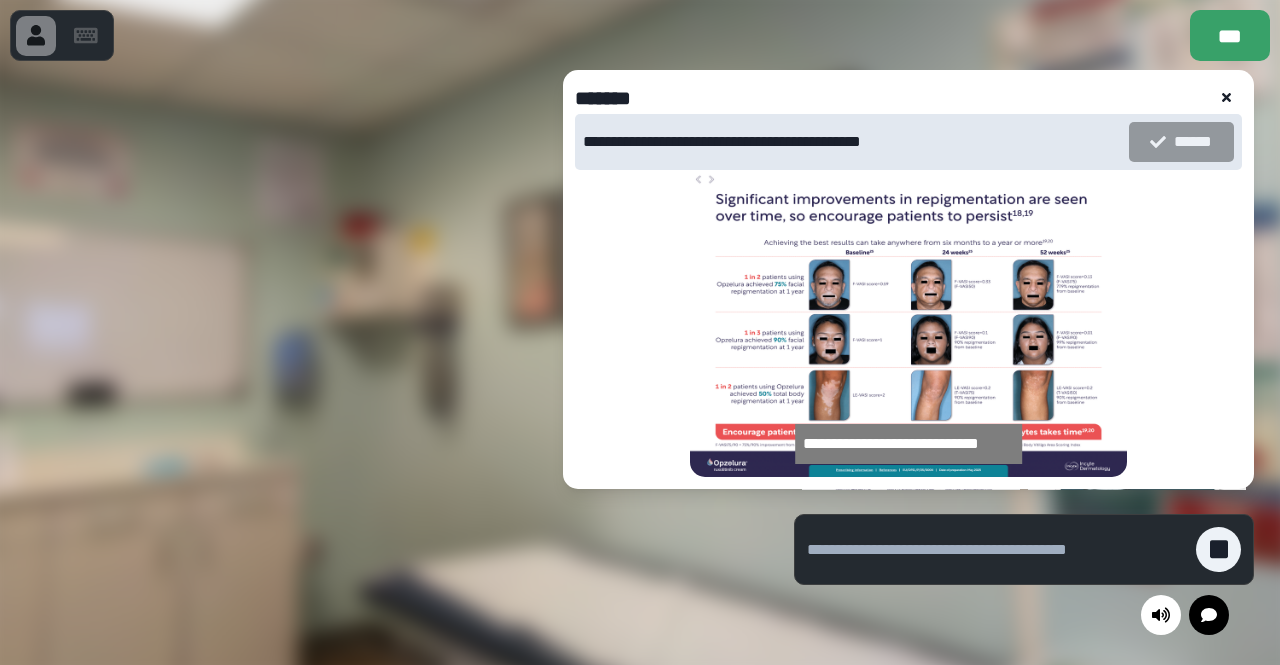 click 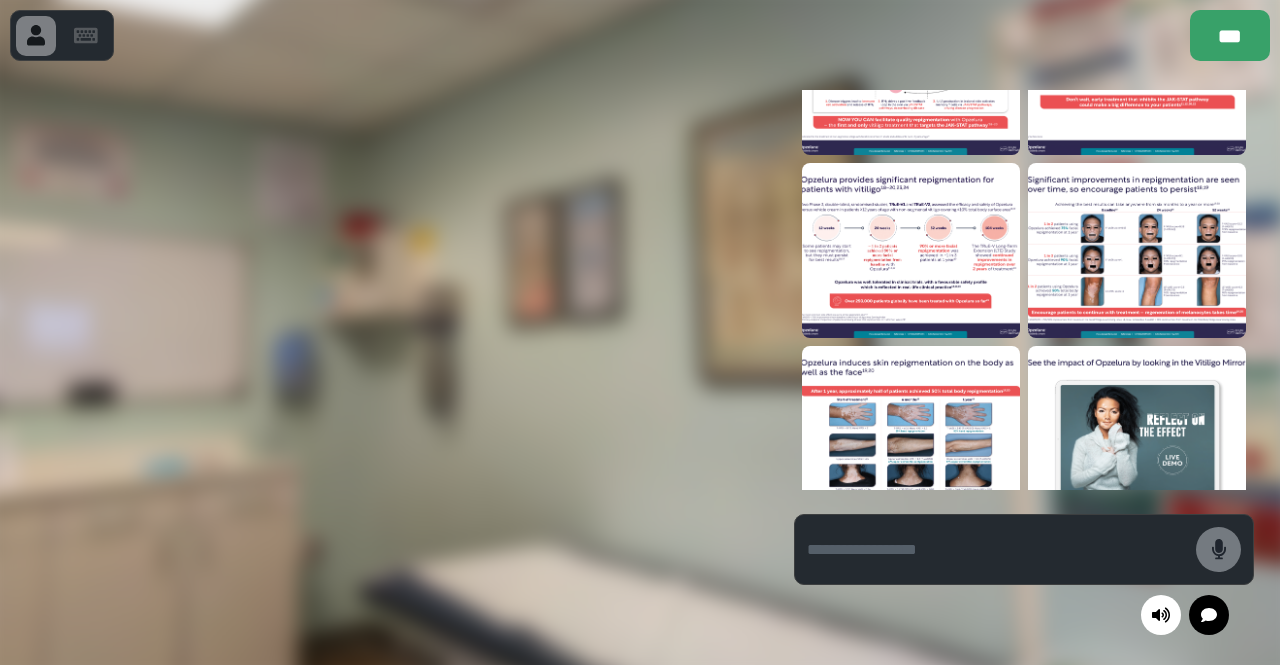 click at bounding box center (911, 250) 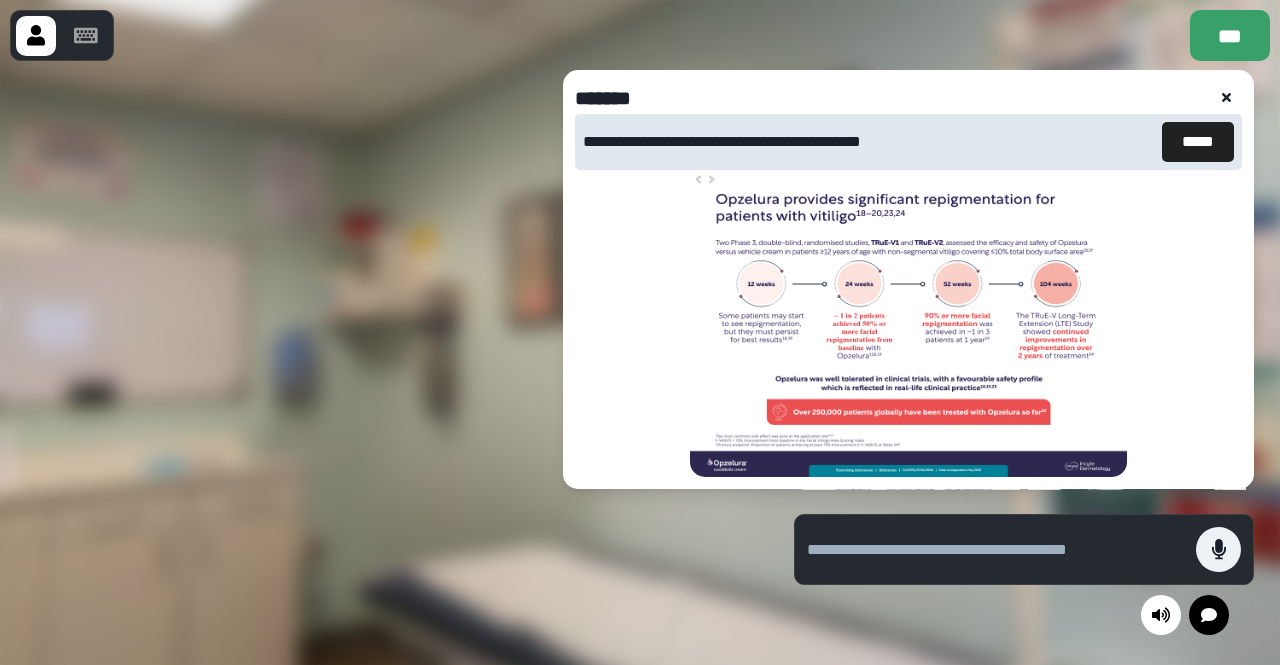 click on "*****" at bounding box center (1198, 142) 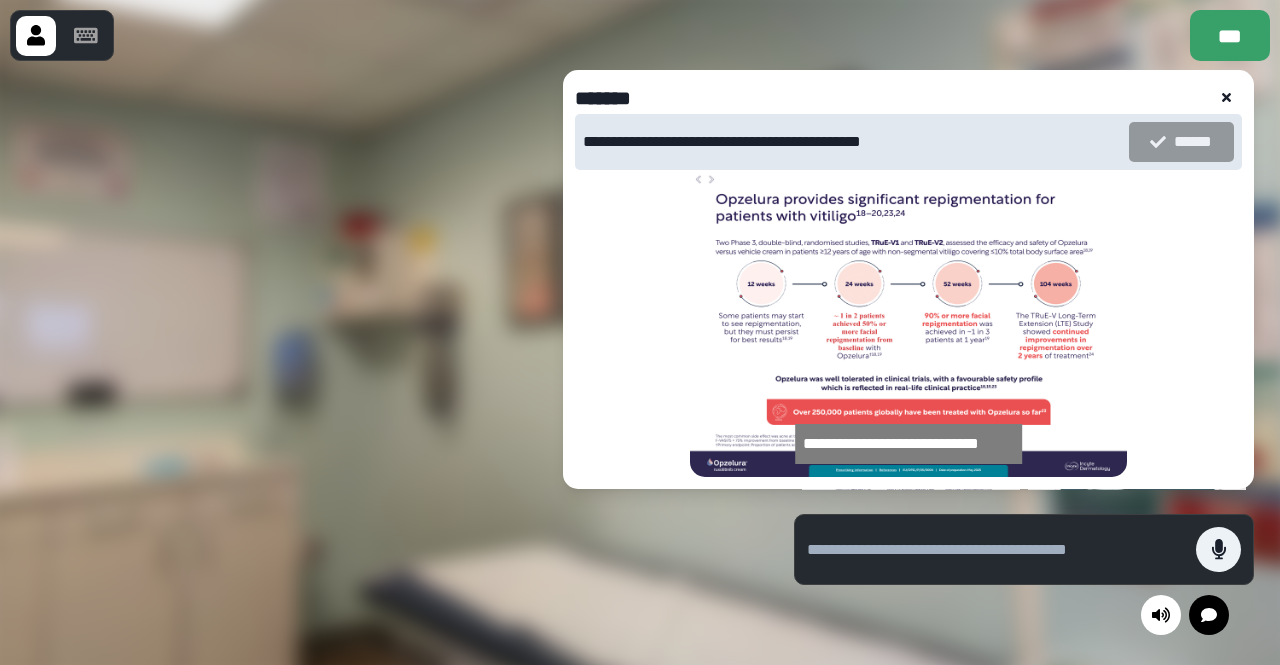 click 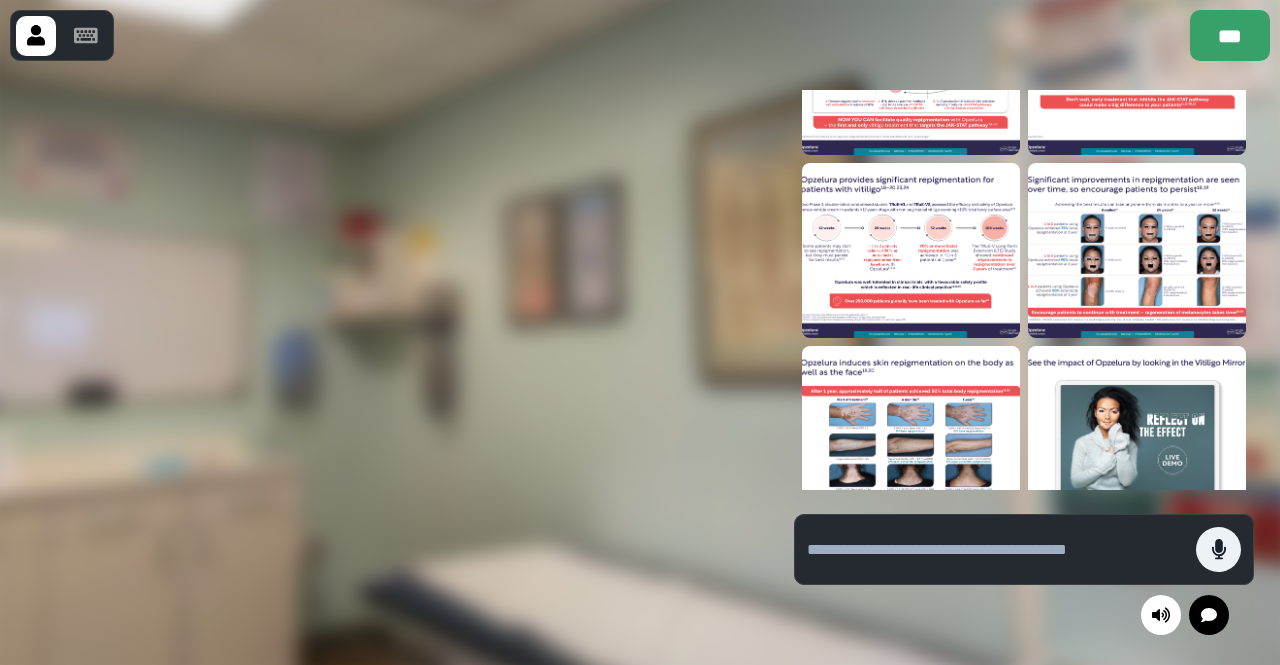 scroll, scrollTop: 0, scrollLeft: 0, axis: both 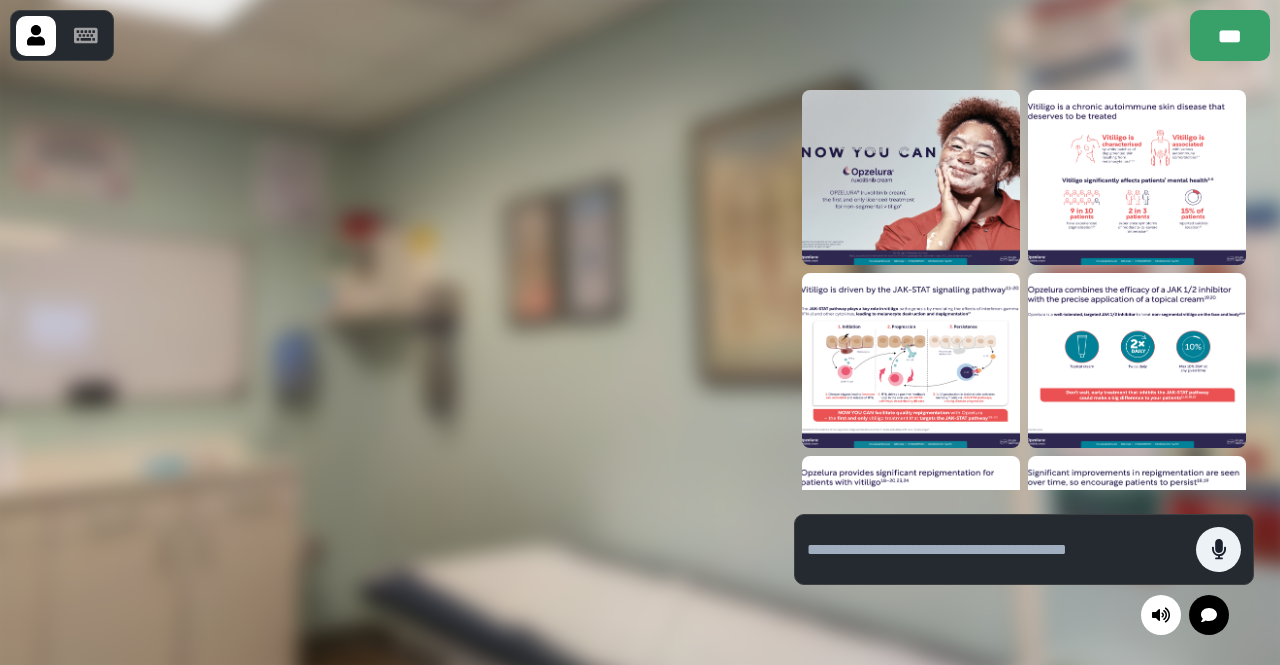click at bounding box center (1137, 360) 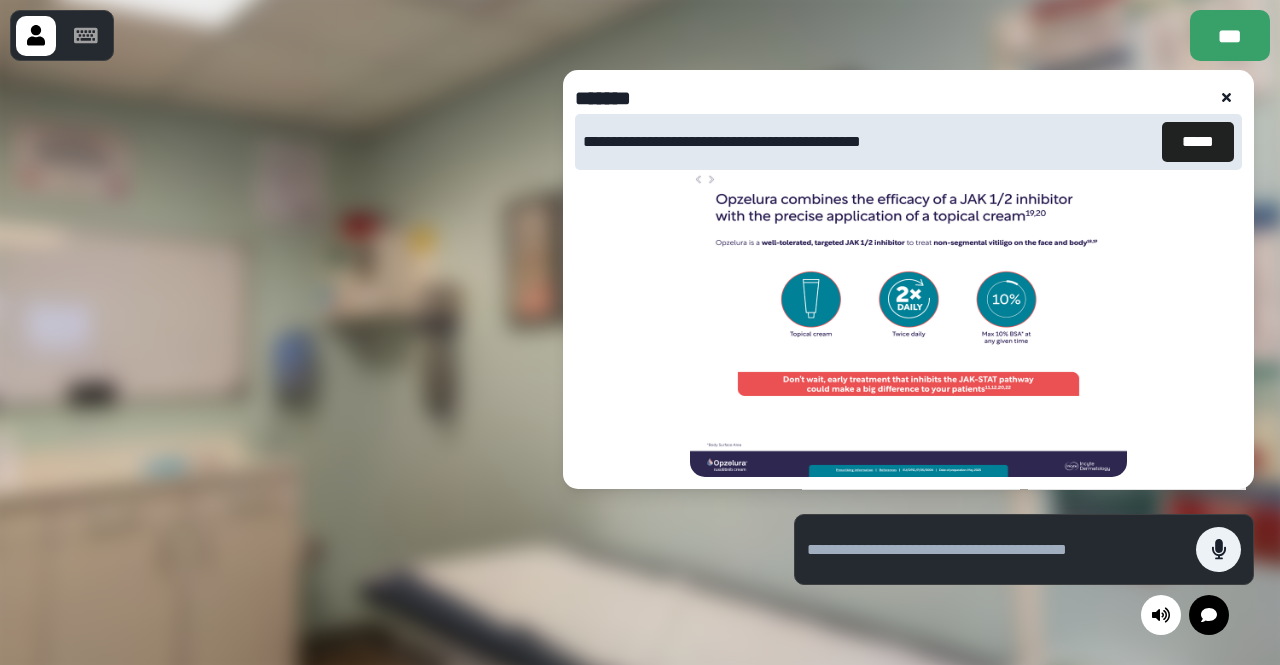click on "*****" at bounding box center [1198, 142] 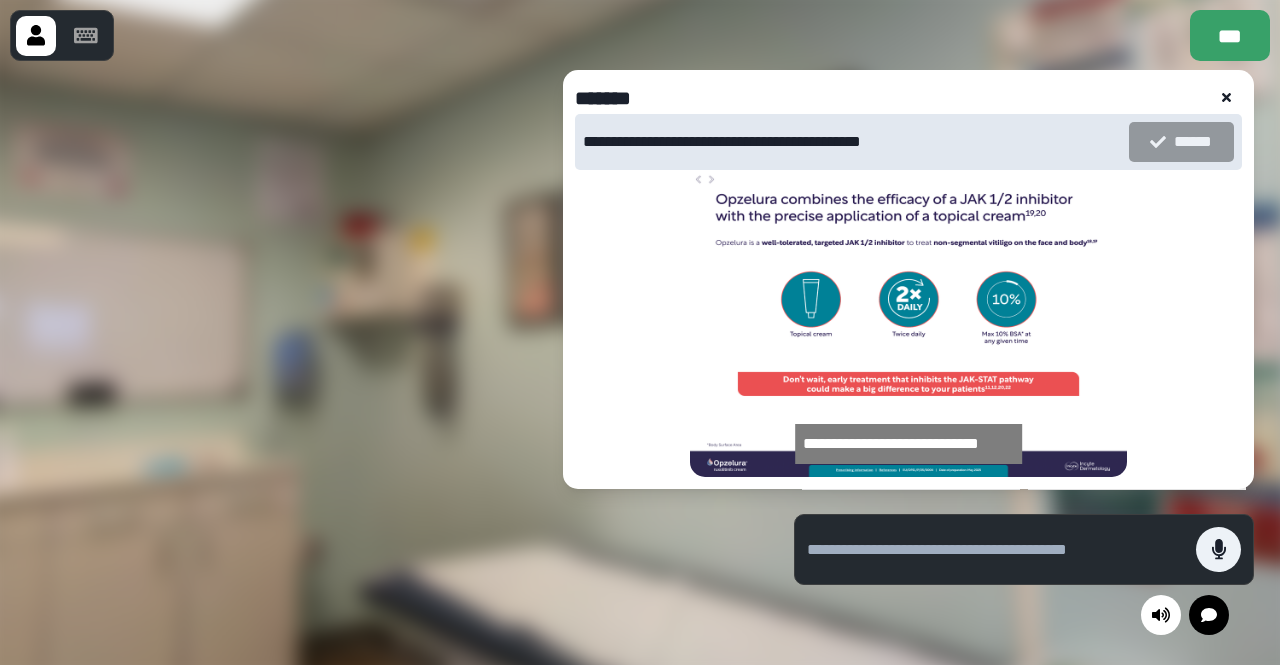 click 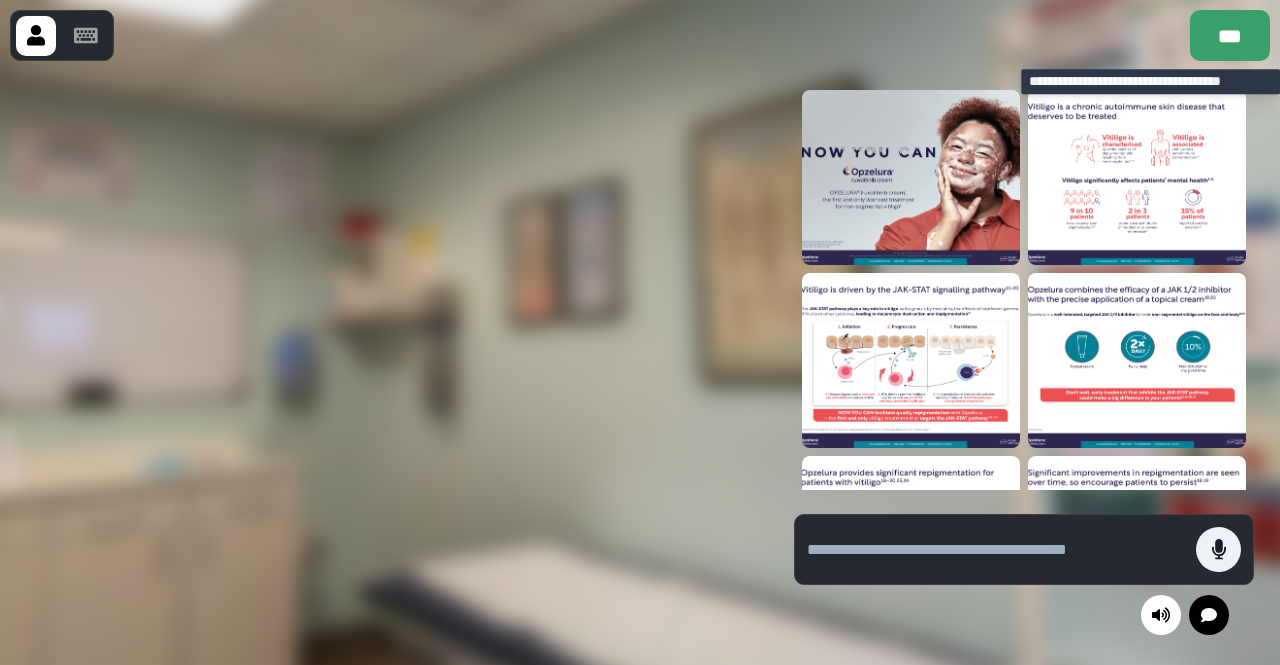 click on "***" at bounding box center (1230, 35) 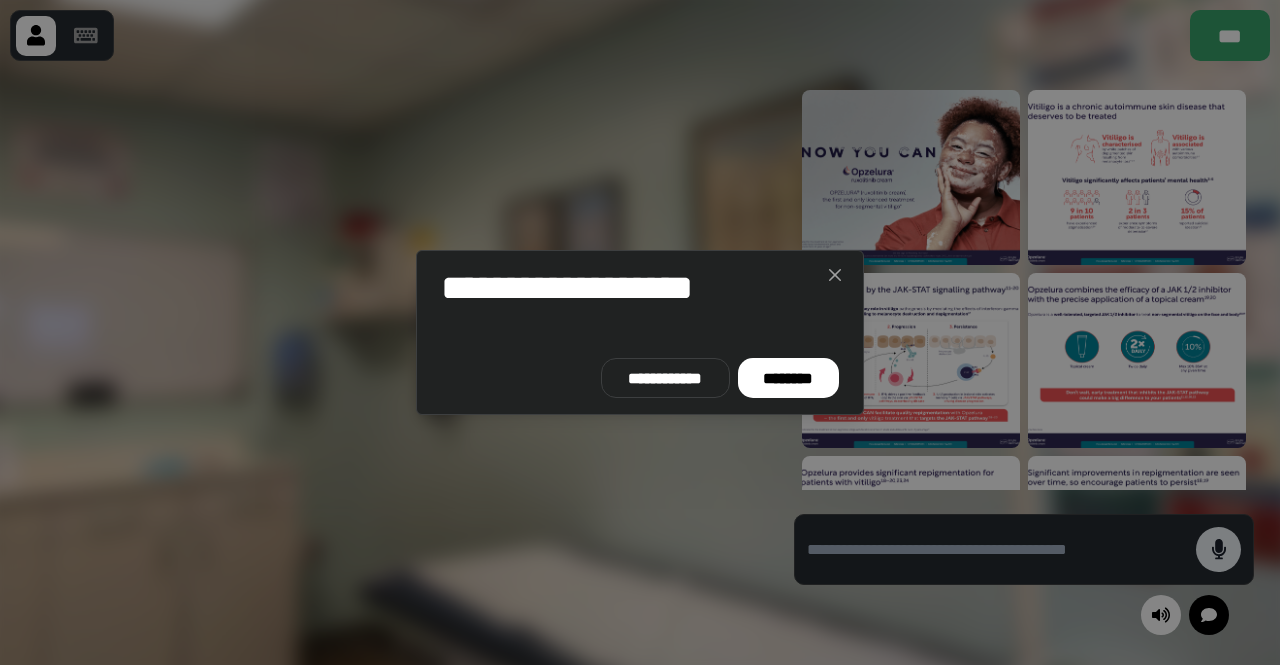 click on "********" at bounding box center (788, 378) 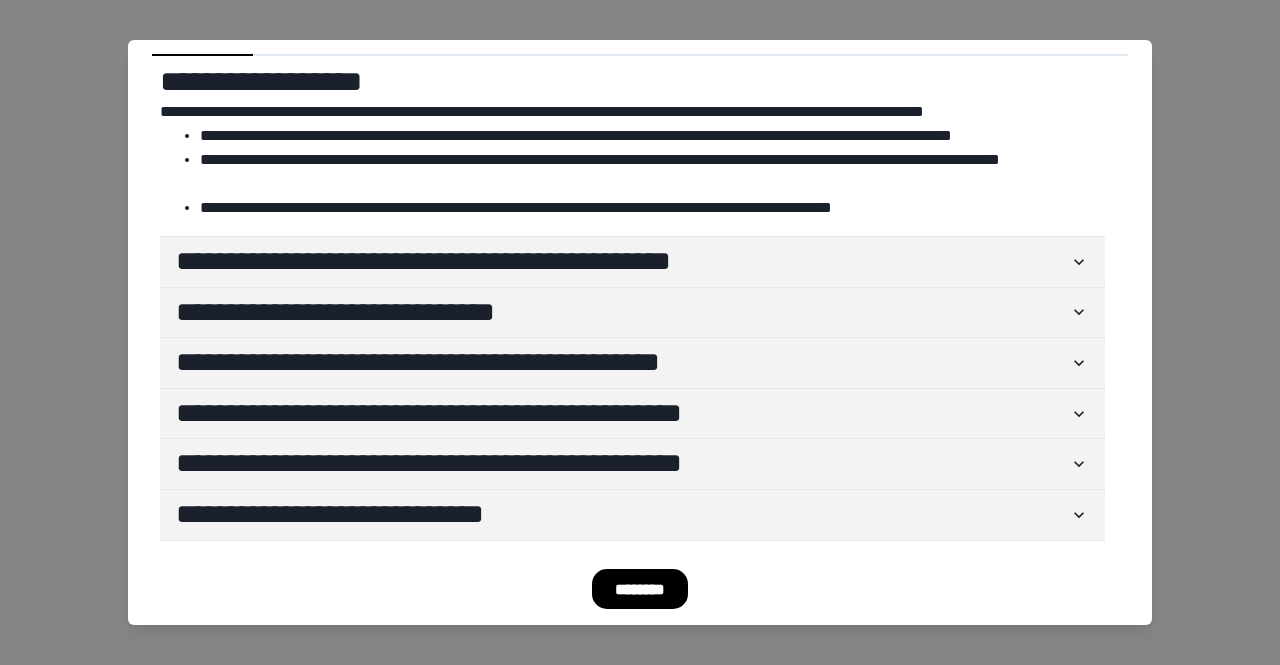 scroll, scrollTop: 0, scrollLeft: 0, axis: both 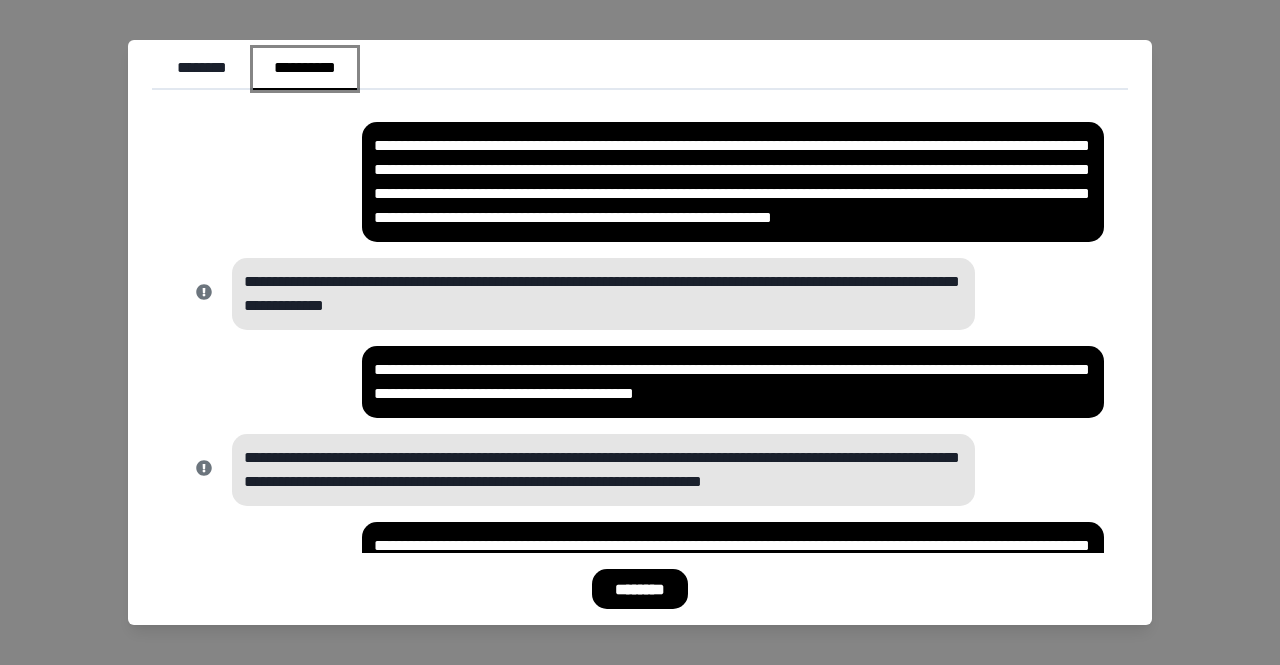 click on "**********" at bounding box center (305, 69) 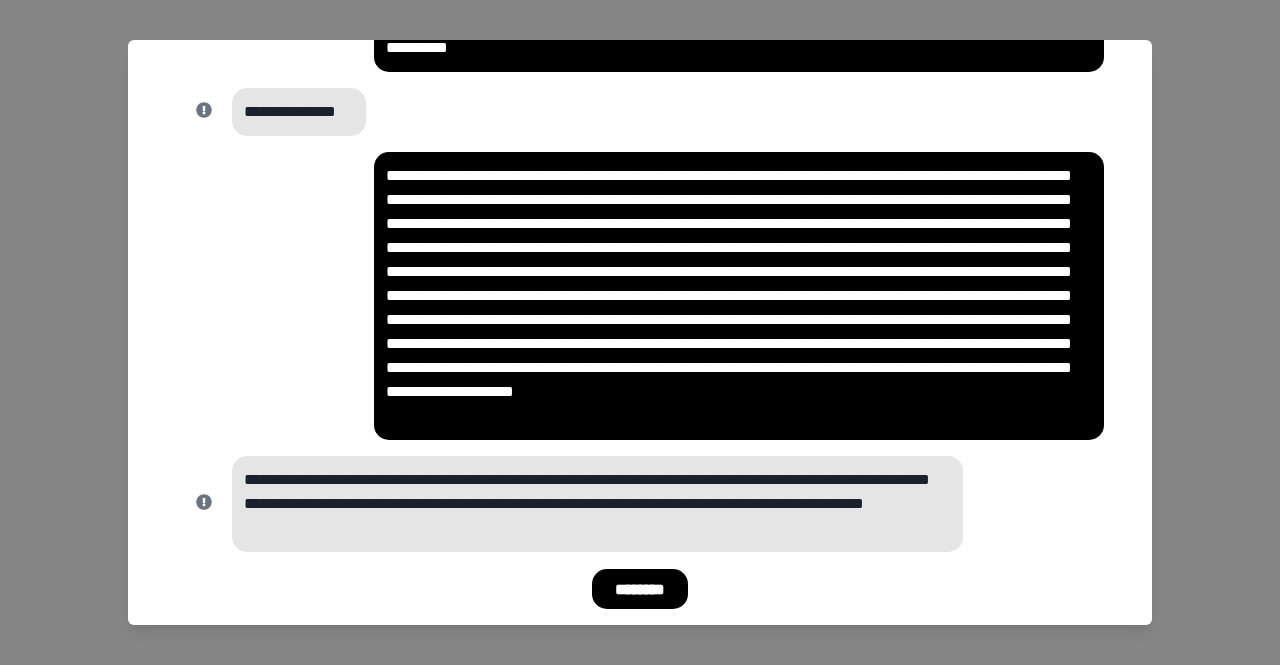 scroll, scrollTop: 3936, scrollLeft: 0, axis: vertical 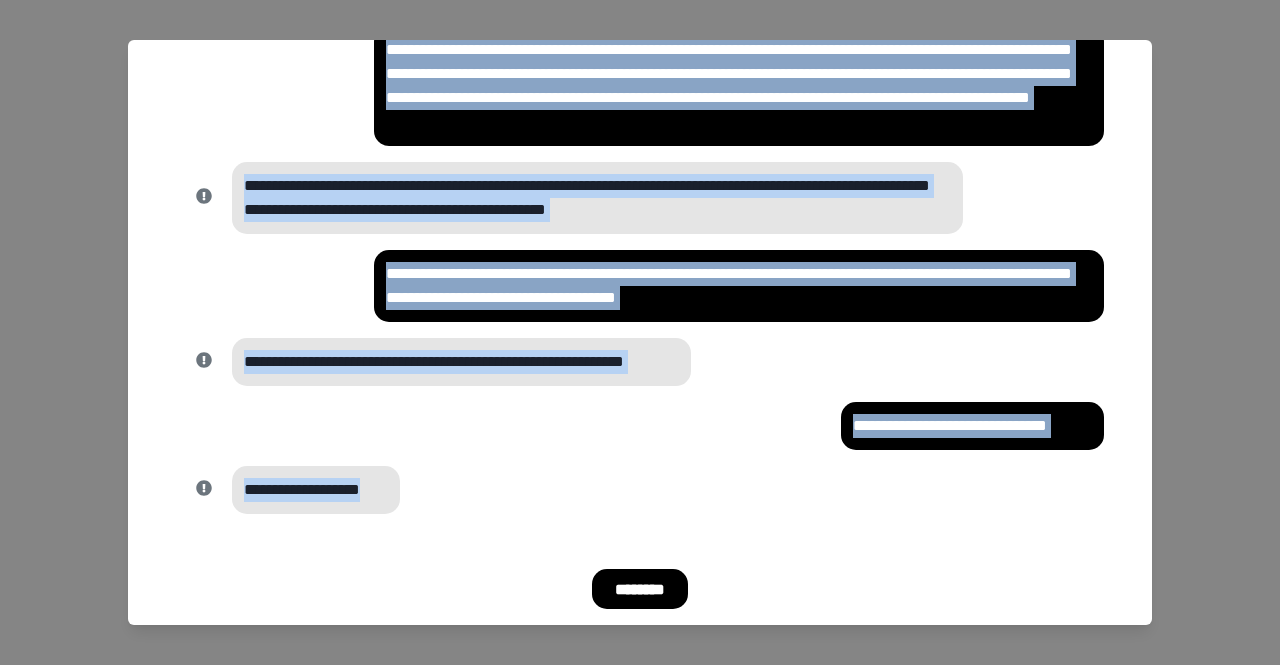 drag, startPoint x: 189, startPoint y: 99, endPoint x: 427, endPoint y: 561, distance: 519.6999 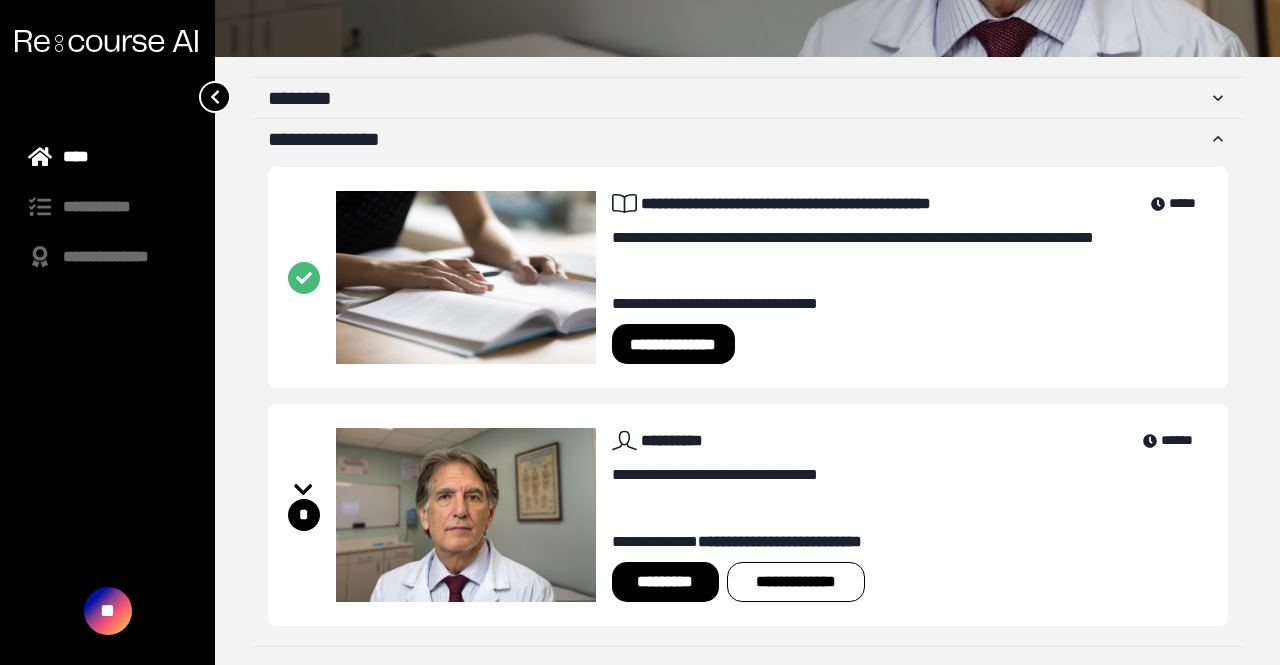 click on "**********" at bounding box center [796, 582] 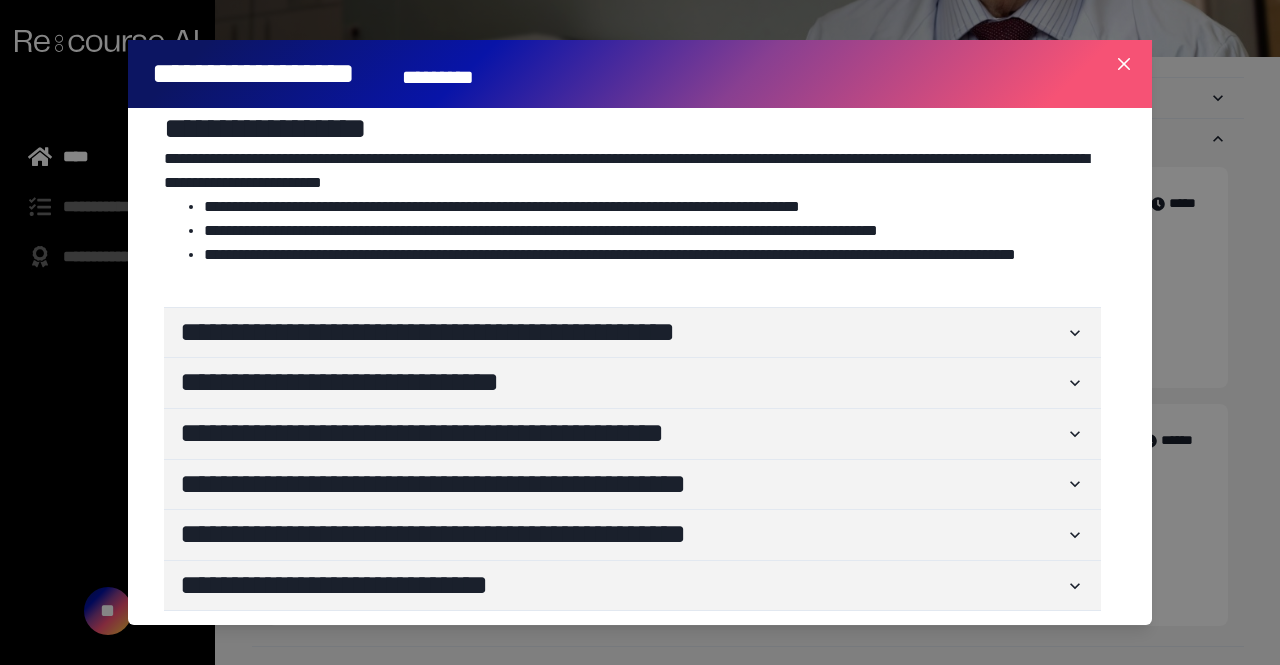 scroll, scrollTop: 164, scrollLeft: 0, axis: vertical 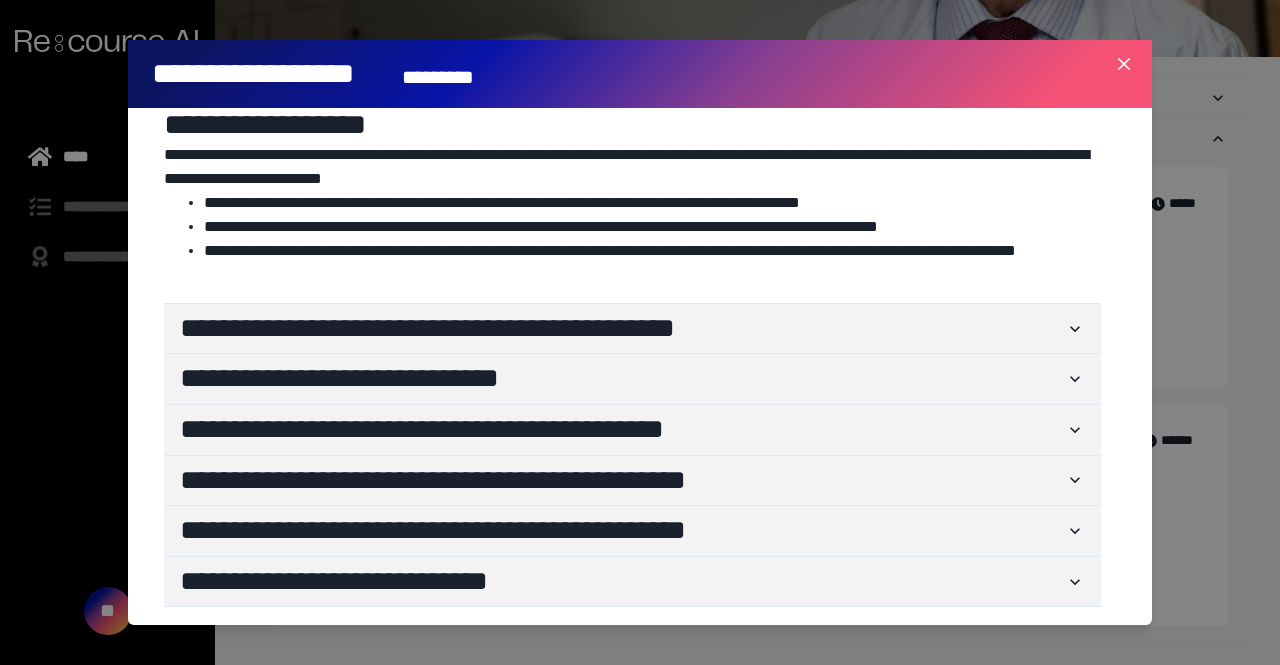 click 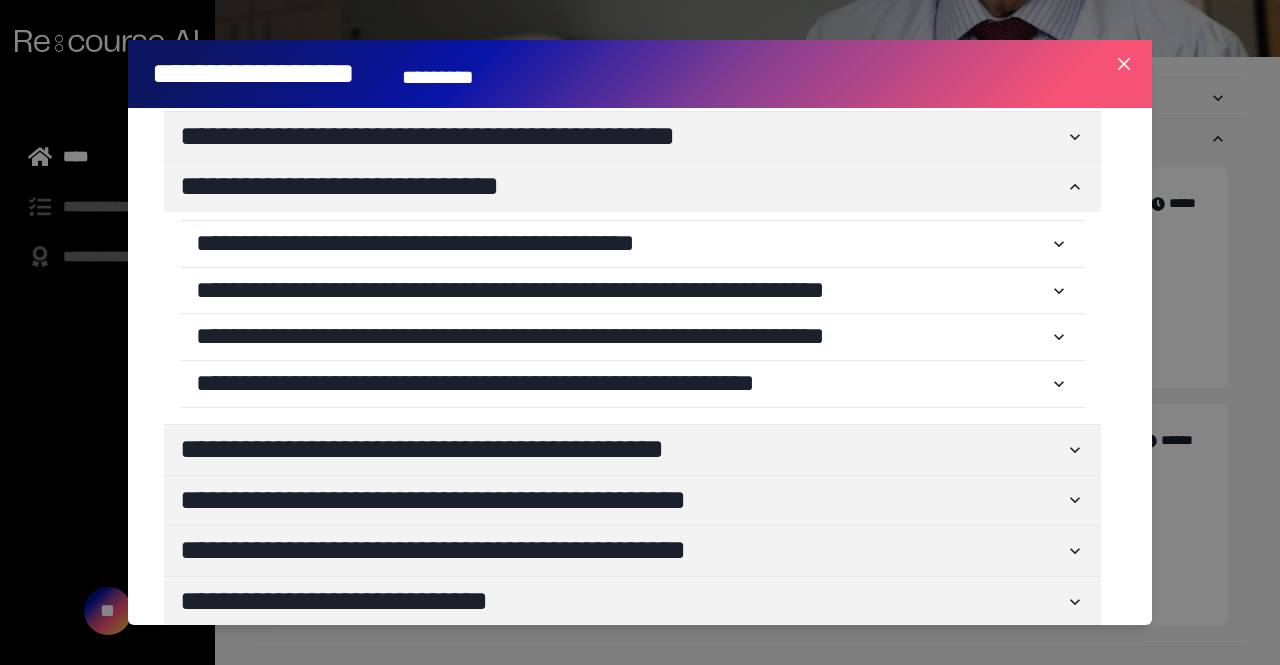 scroll, scrollTop: 374, scrollLeft: 0, axis: vertical 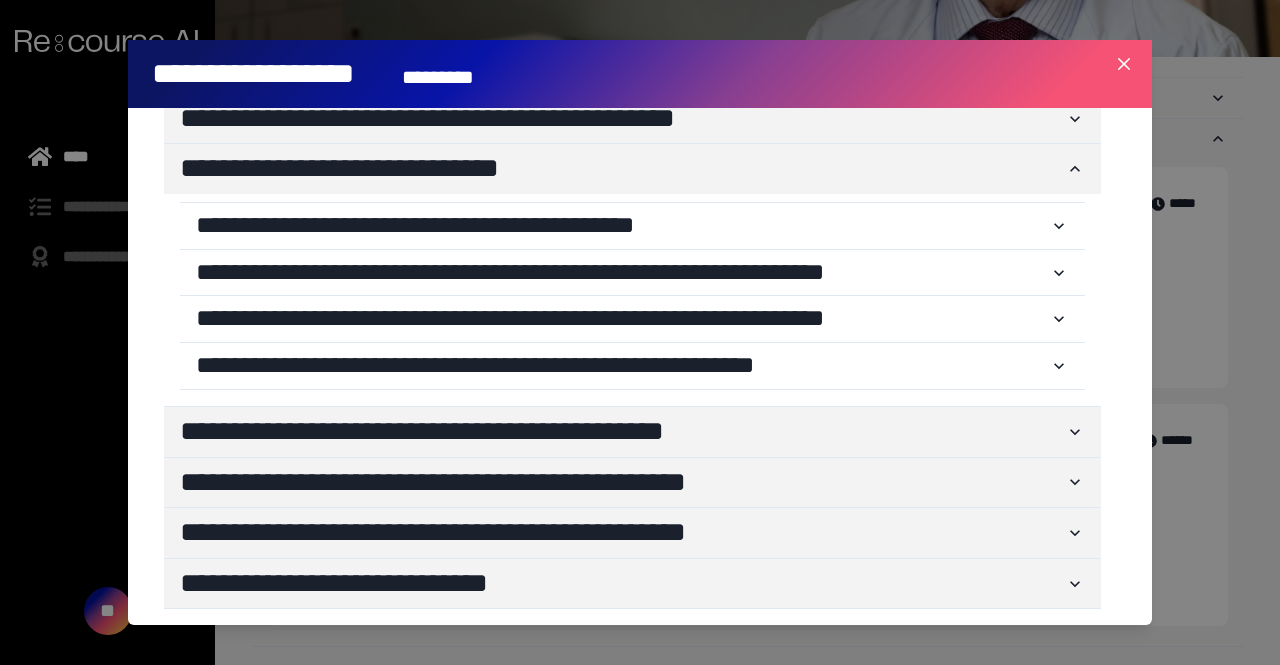 click 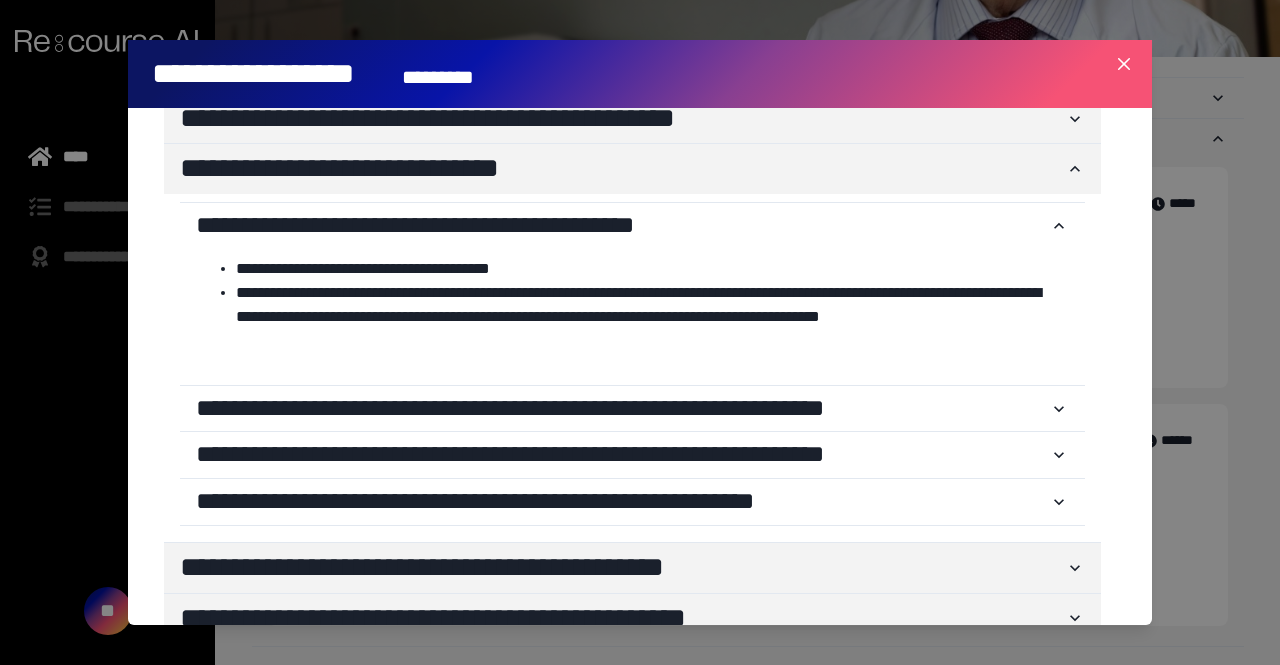 click 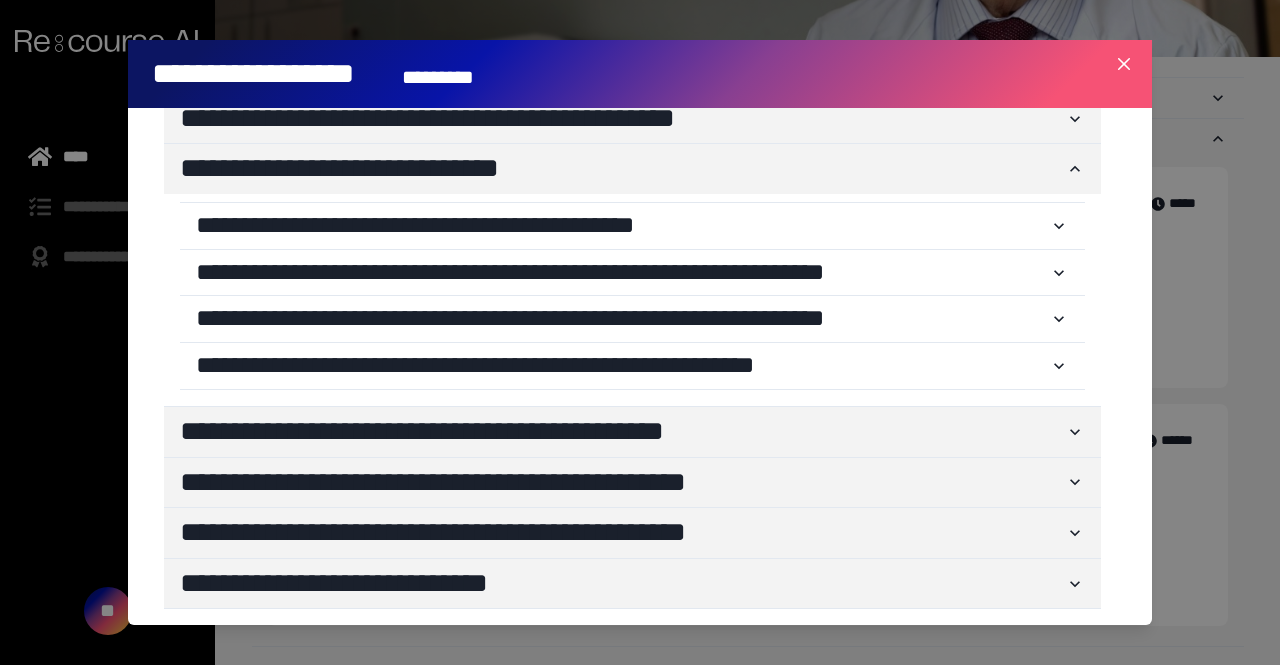 click 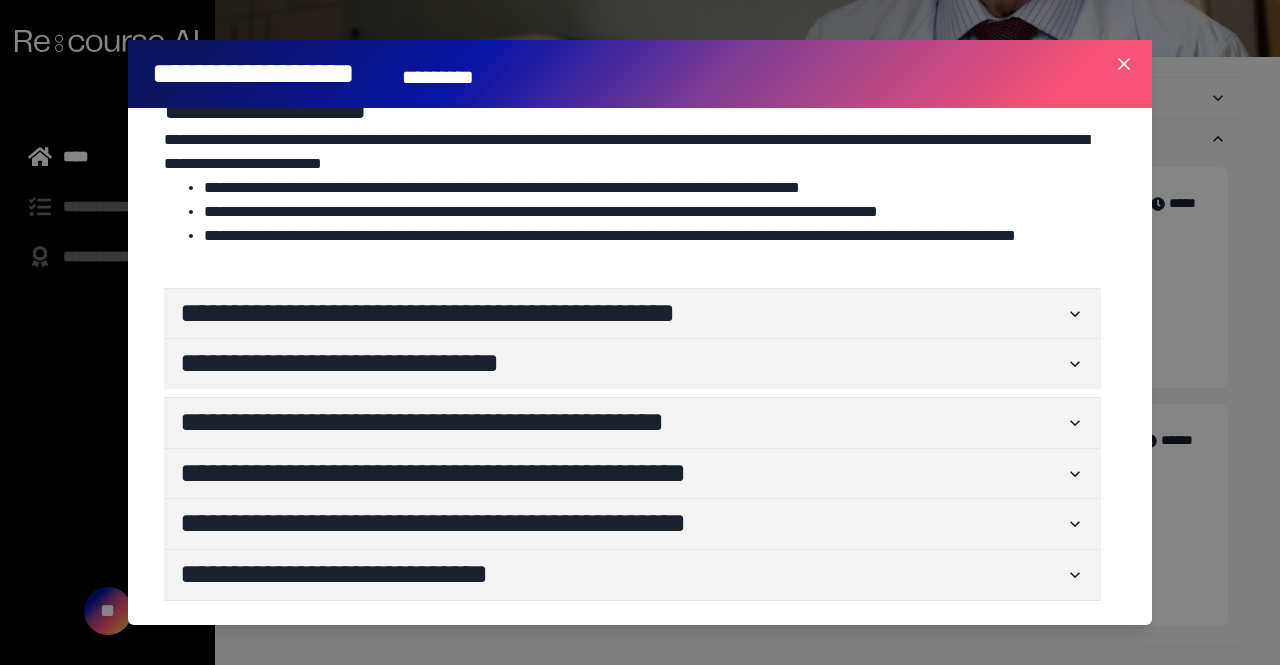 scroll, scrollTop: 164, scrollLeft: 0, axis: vertical 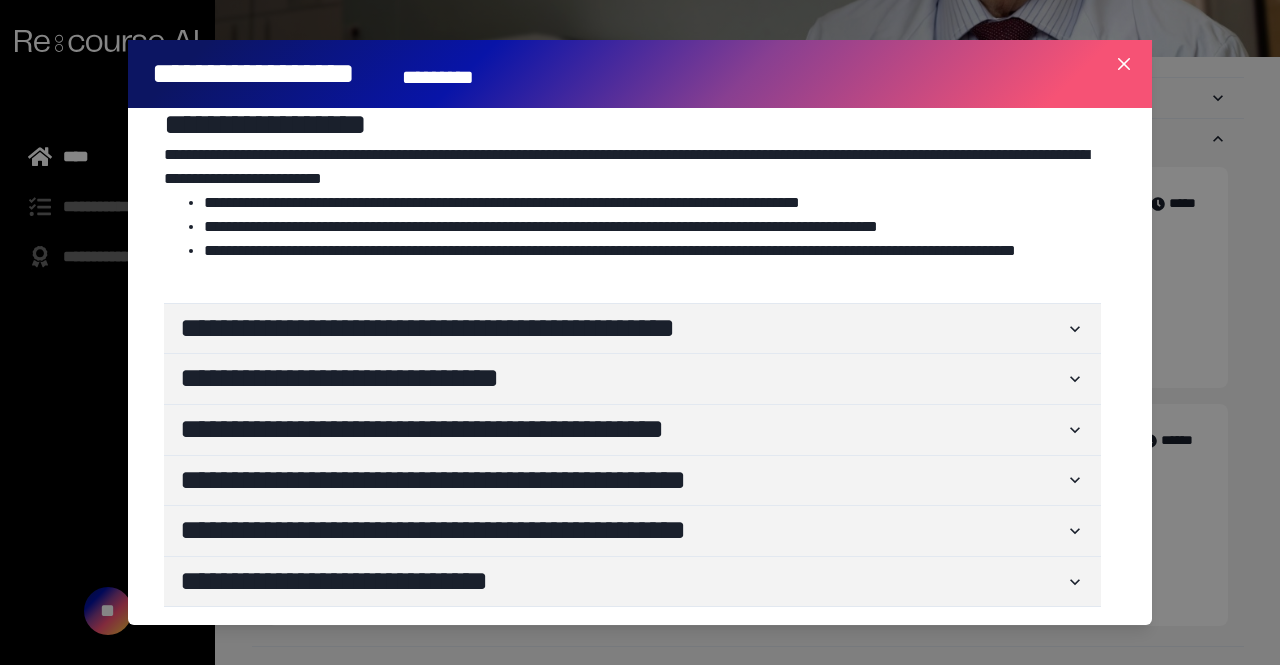 click 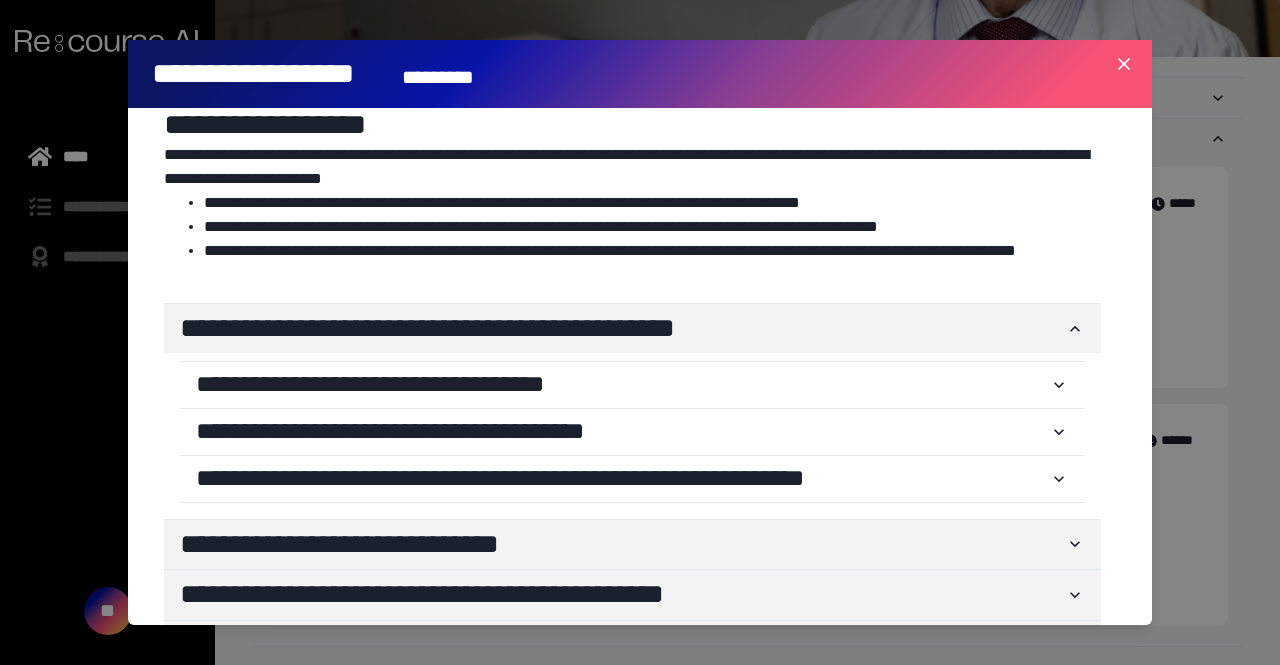 click 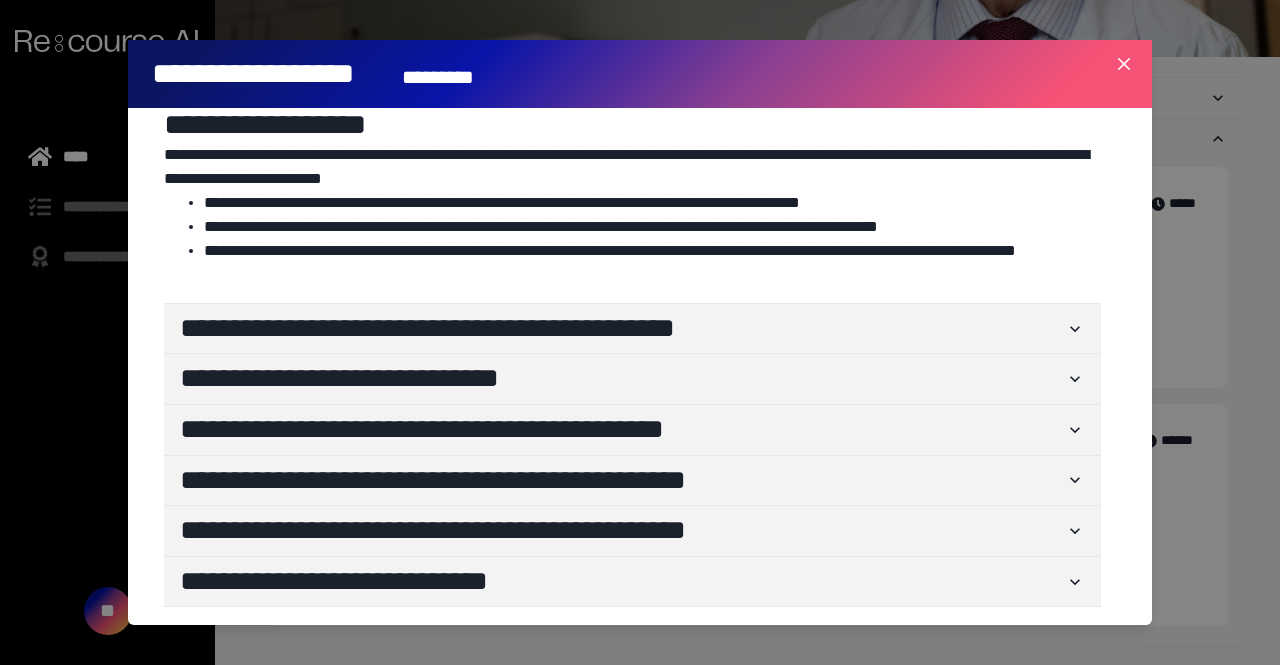 click 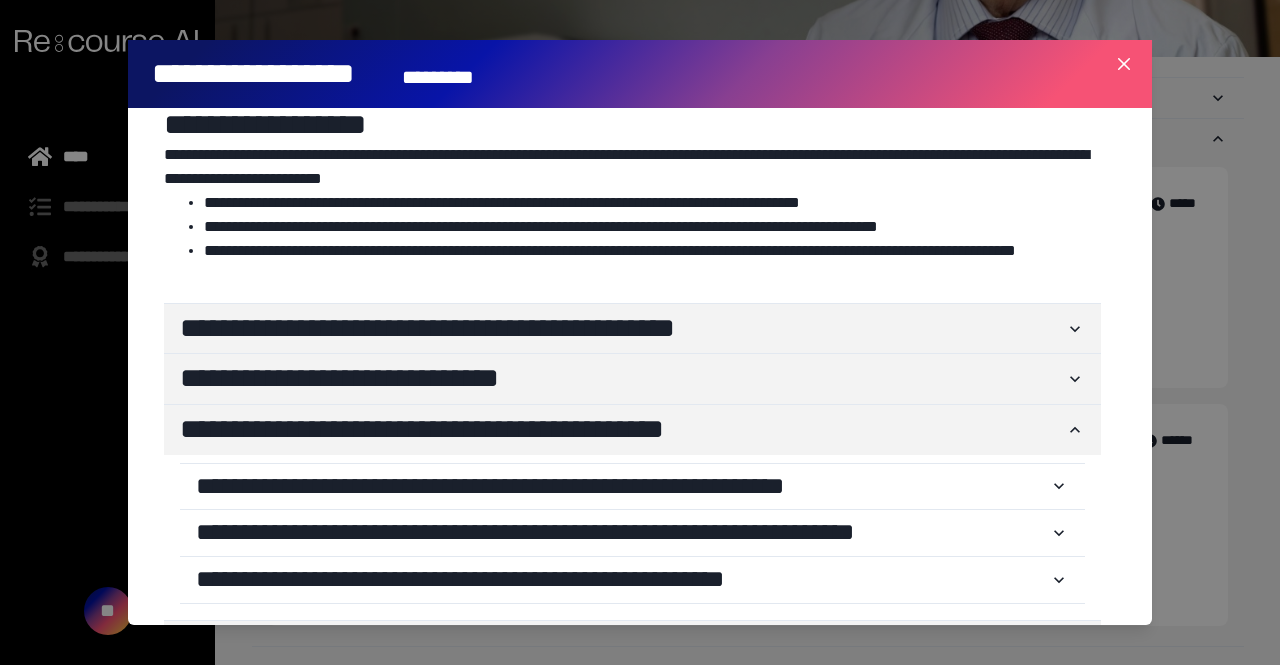 scroll, scrollTop: 327, scrollLeft: 0, axis: vertical 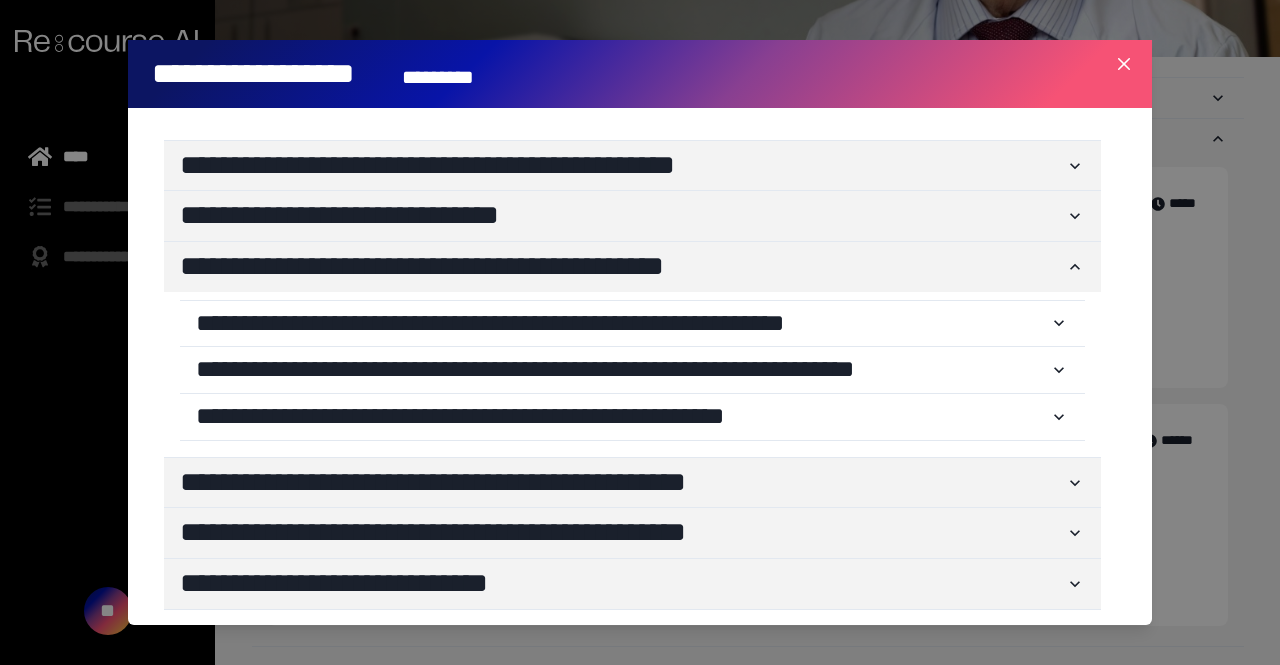 click 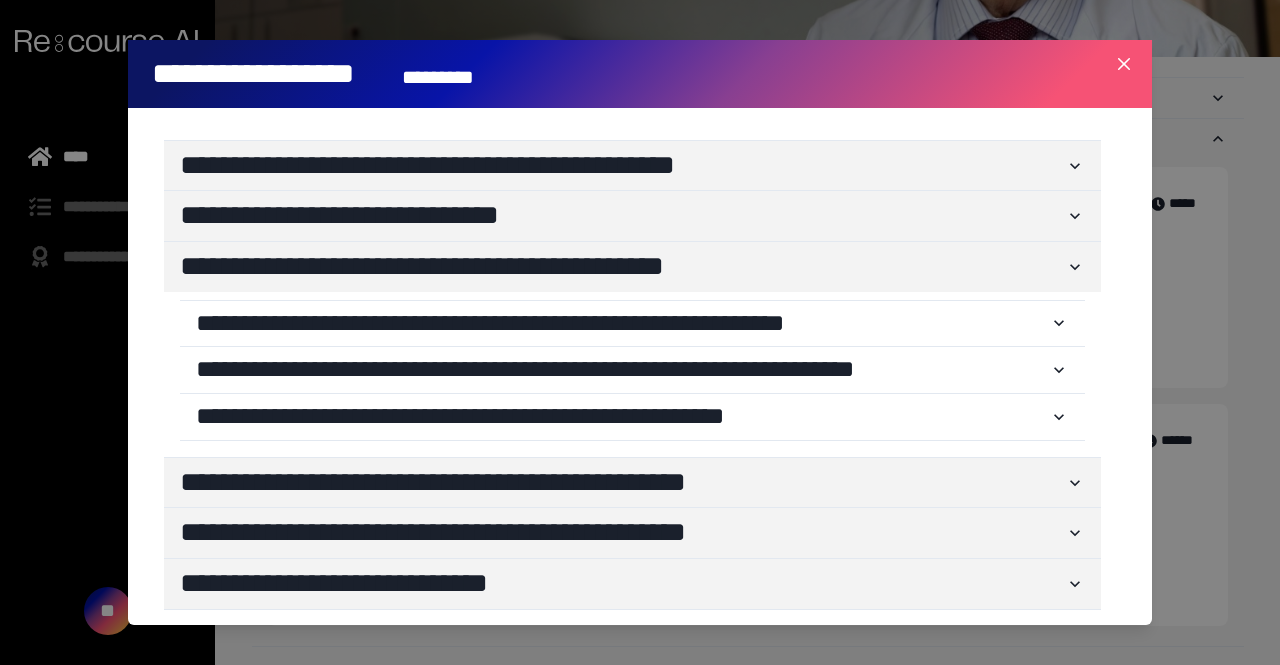 scroll, scrollTop: 164, scrollLeft: 0, axis: vertical 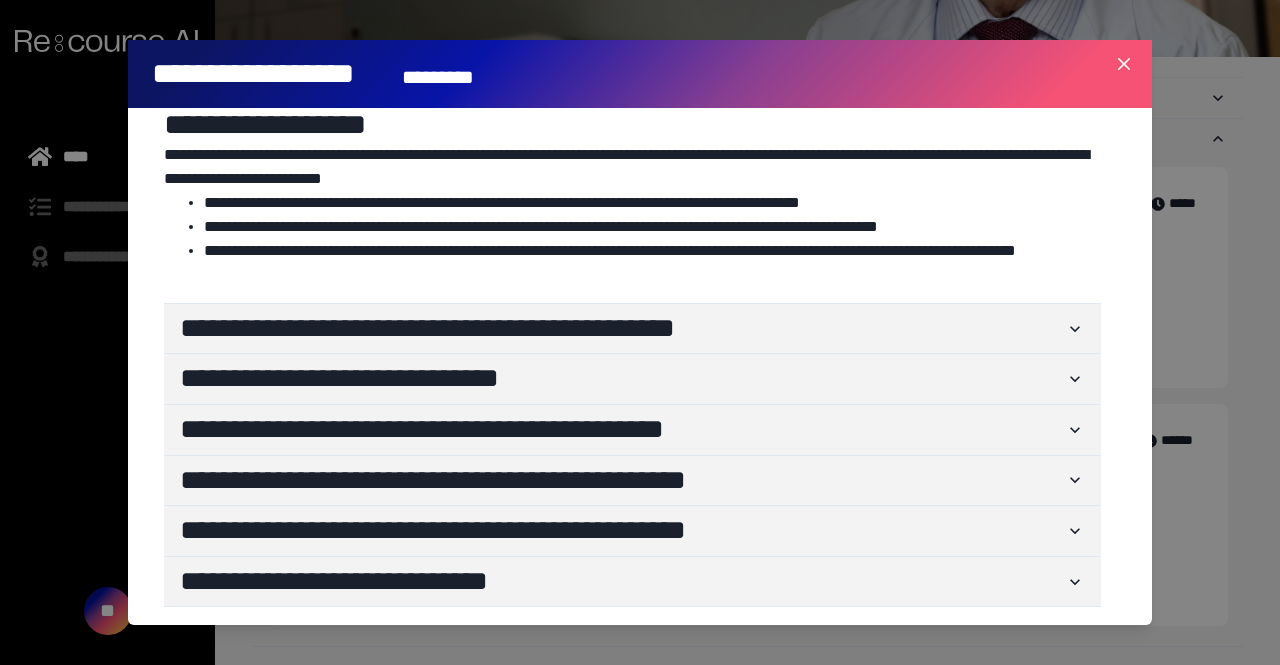 click 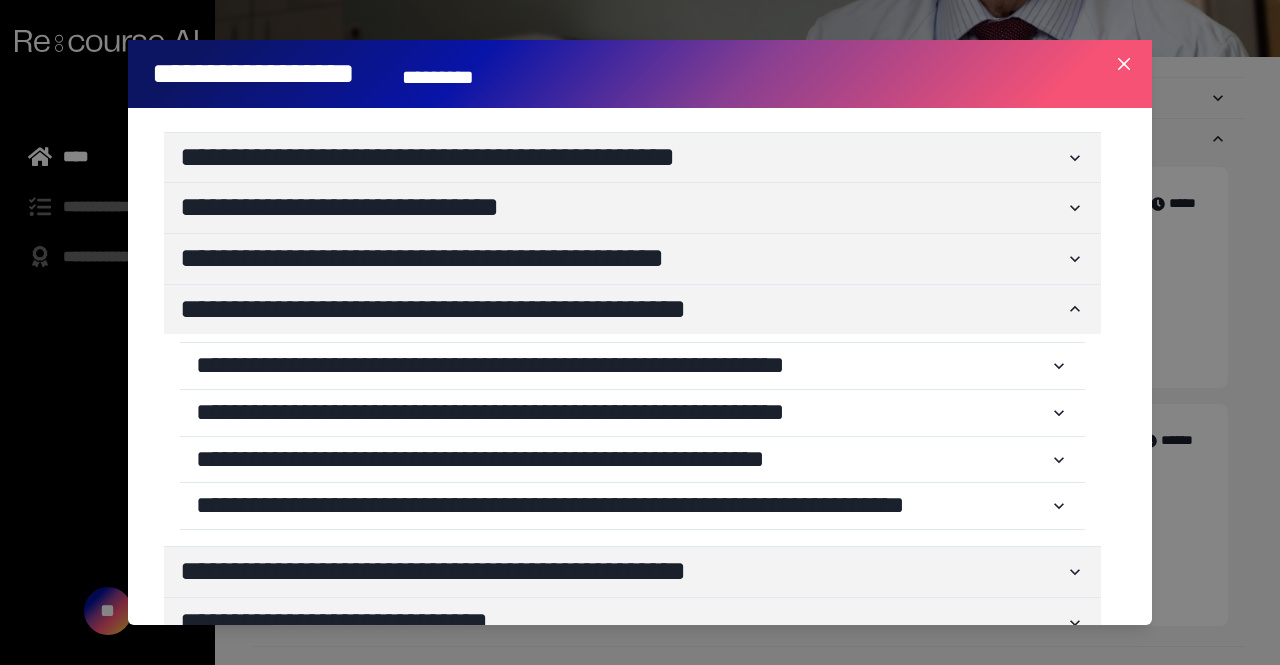 scroll, scrollTop: 374, scrollLeft: 0, axis: vertical 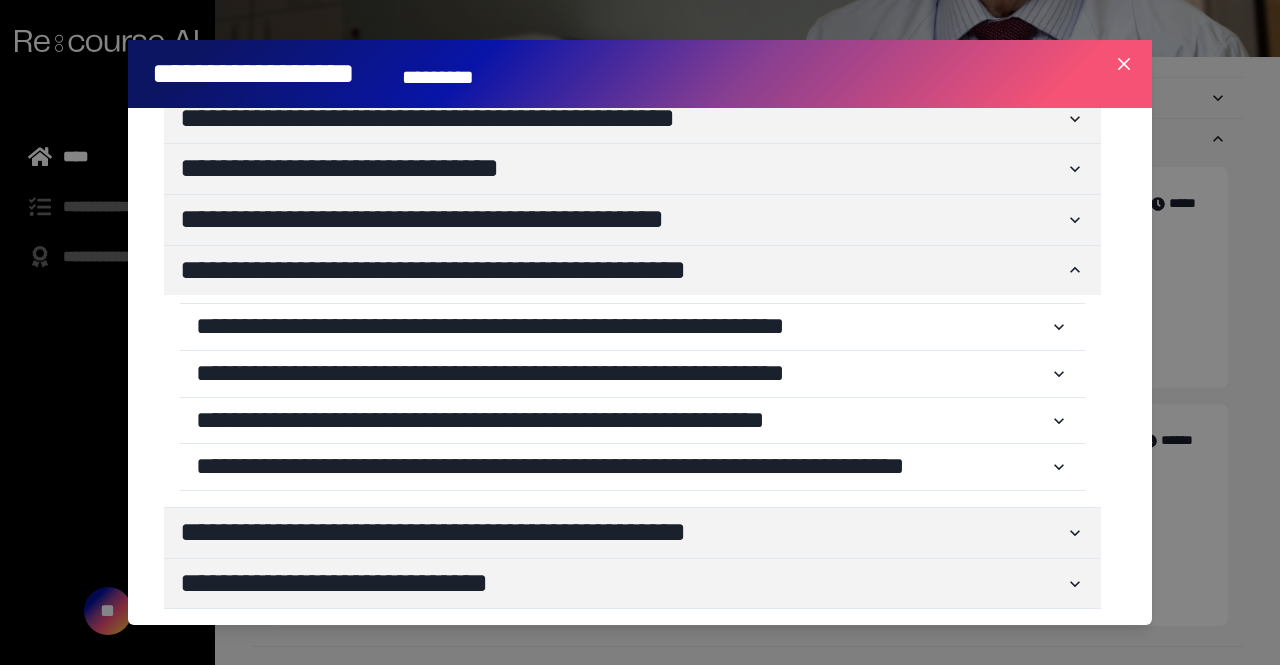 click 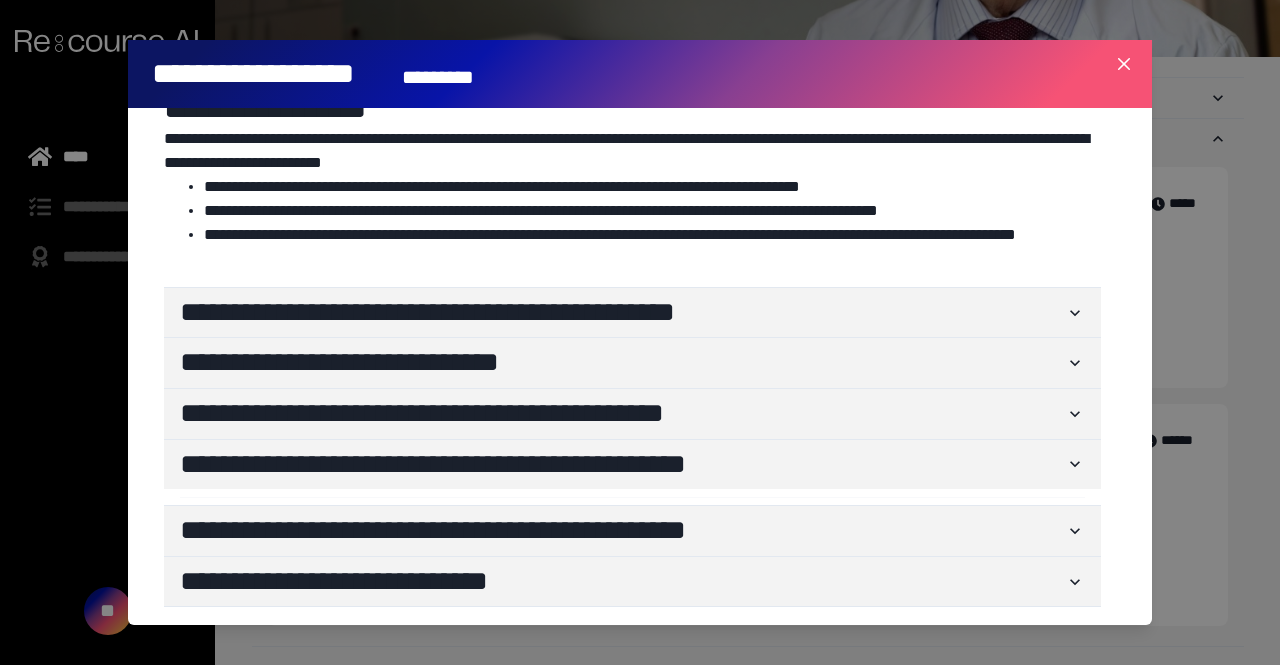 scroll, scrollTop: 164, scrollLeft: 0, axis: vertical 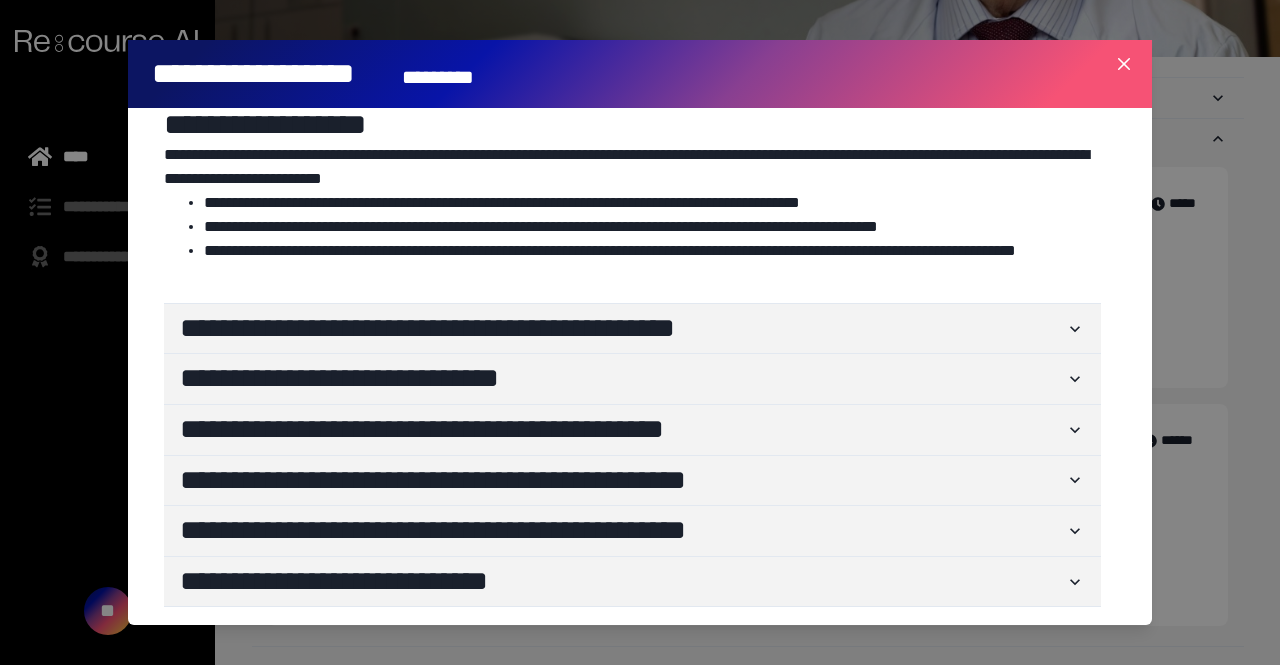 click 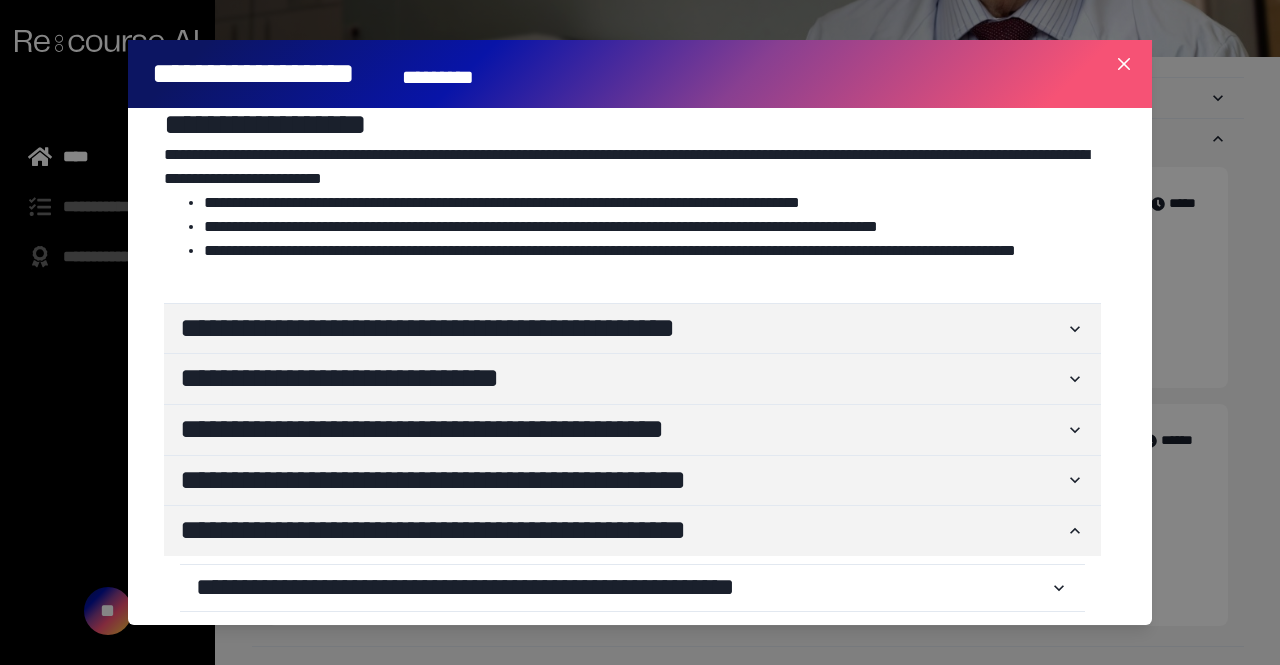 scroll, scrollTop: 327, scrollLeft: 0, axis: vertical 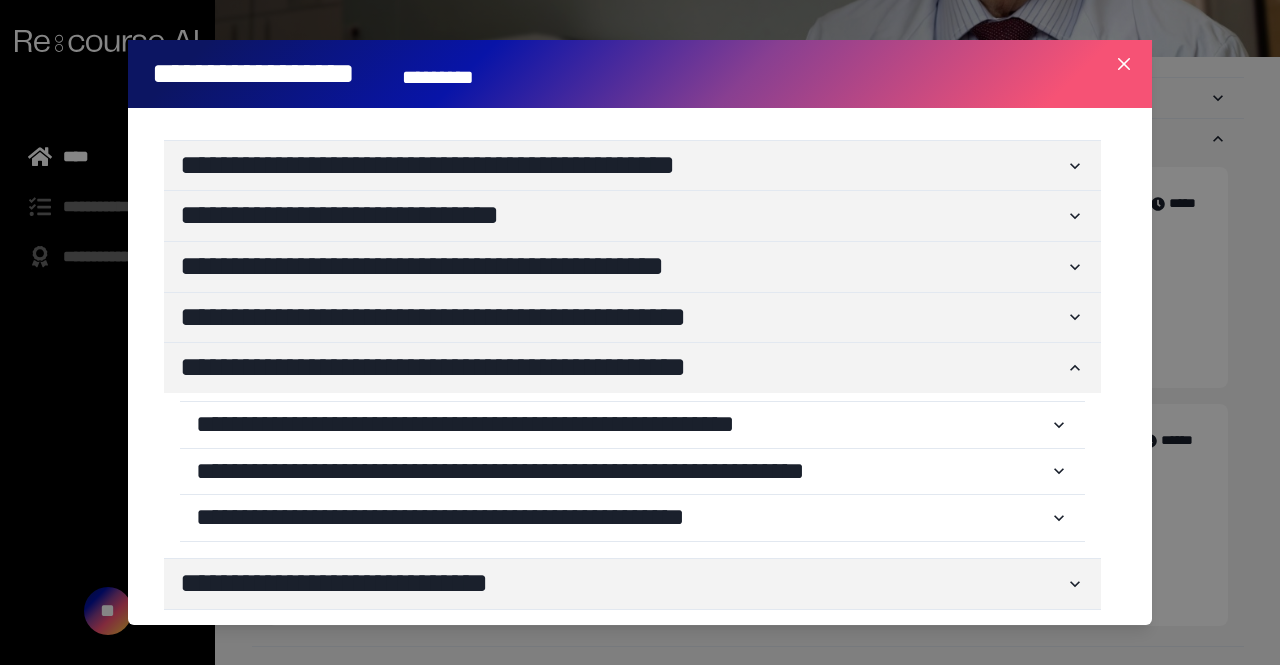 click 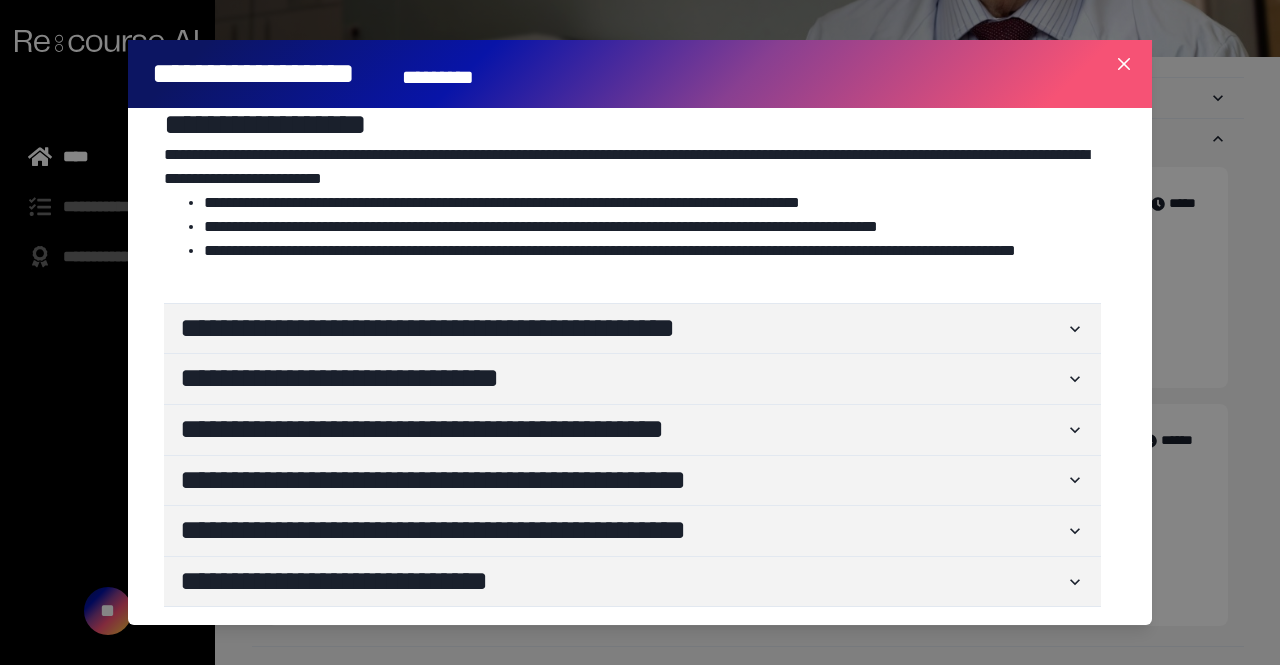 scroll, scrollTop: 164, scrollLeft: 0, axis: vertical 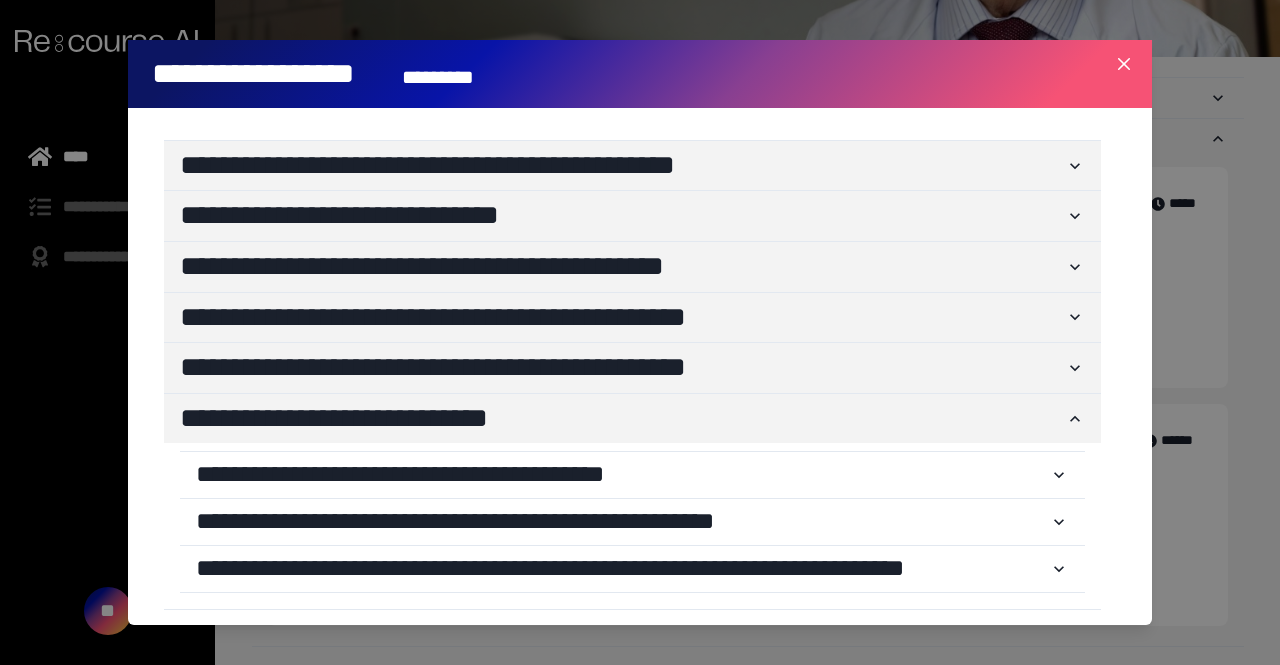 click 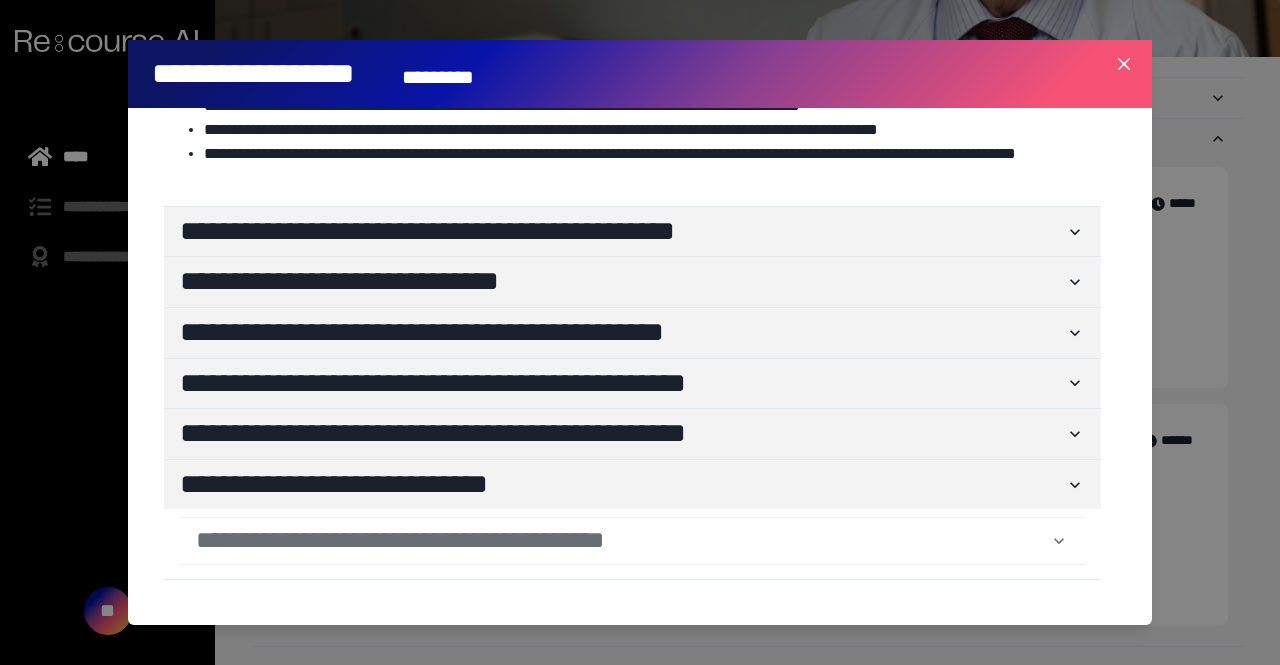 scroll, scrollTop: 164, scrollLeft: 0, axis: vertical 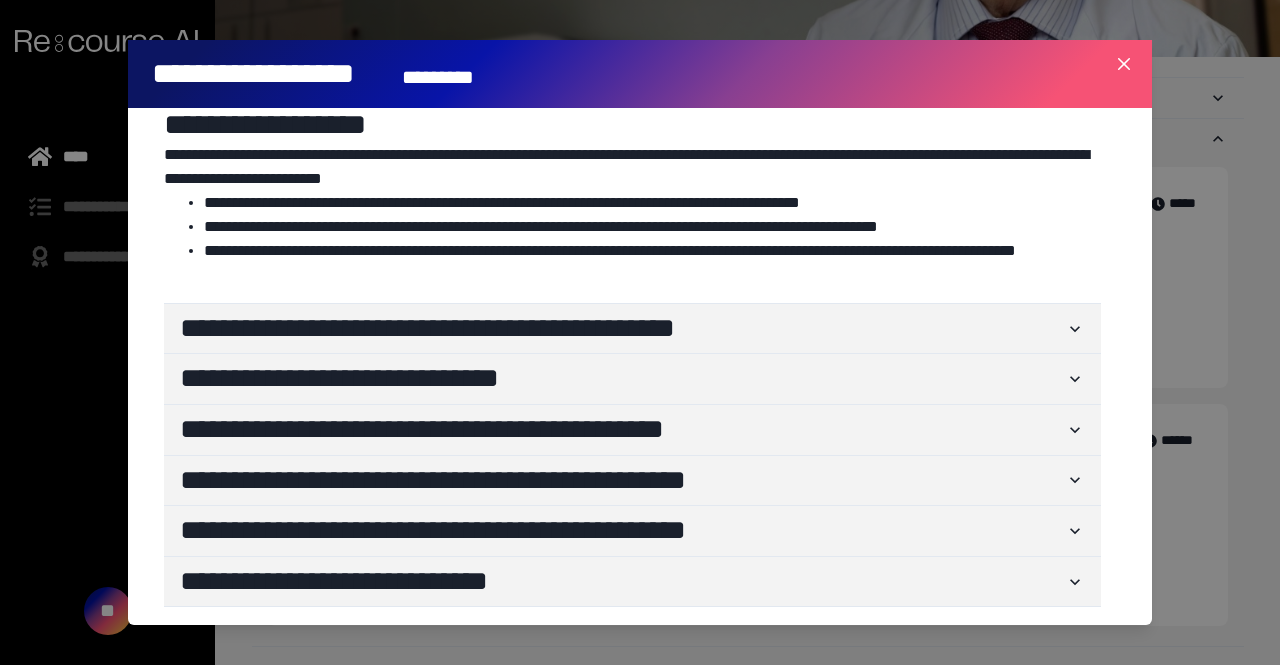 click 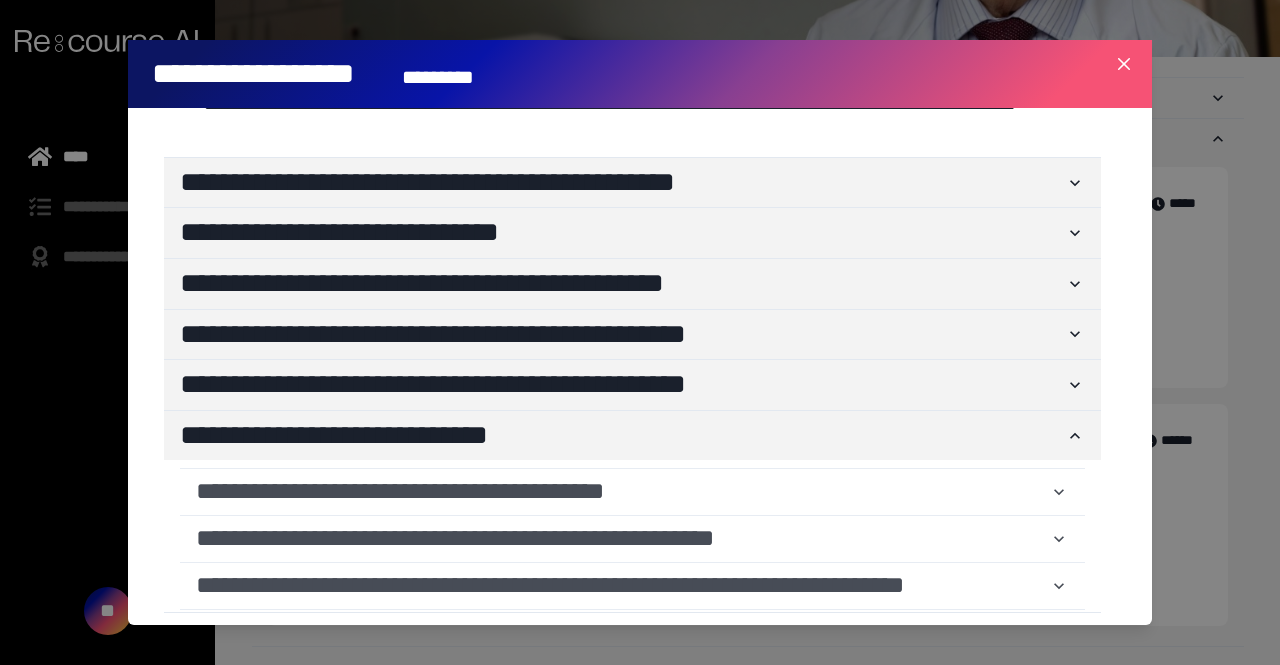 scroll, scrollTop: 327, scrollLeft: 0, axis: vertical 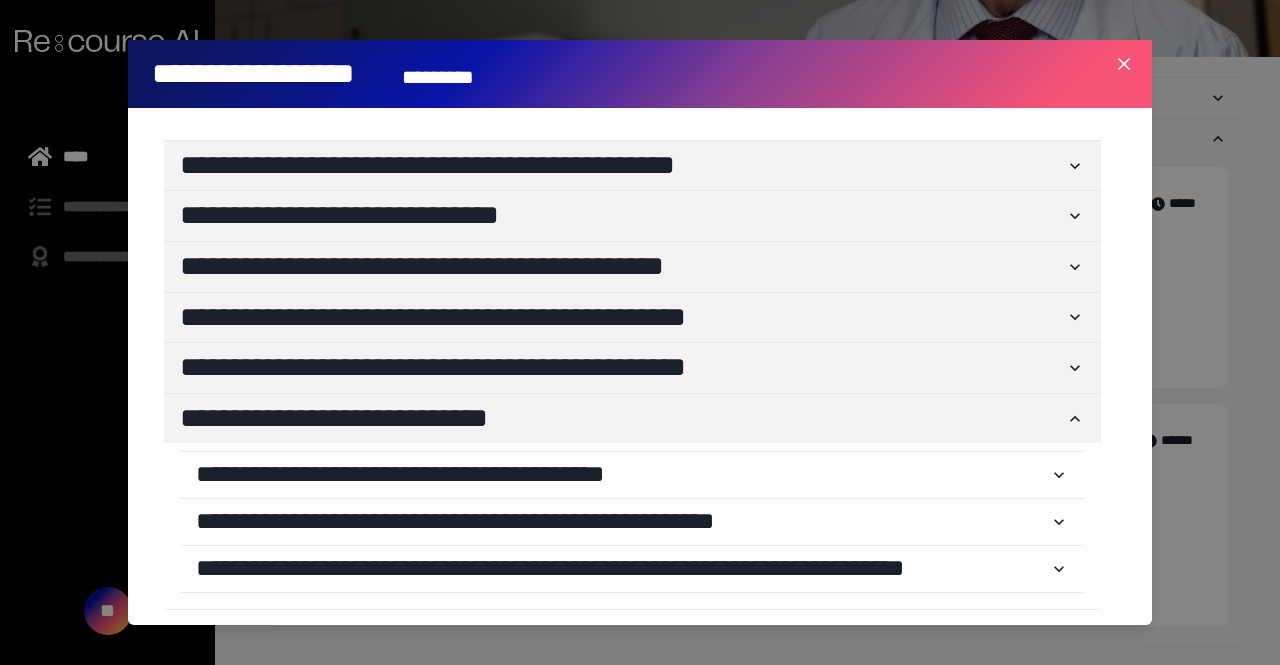 click 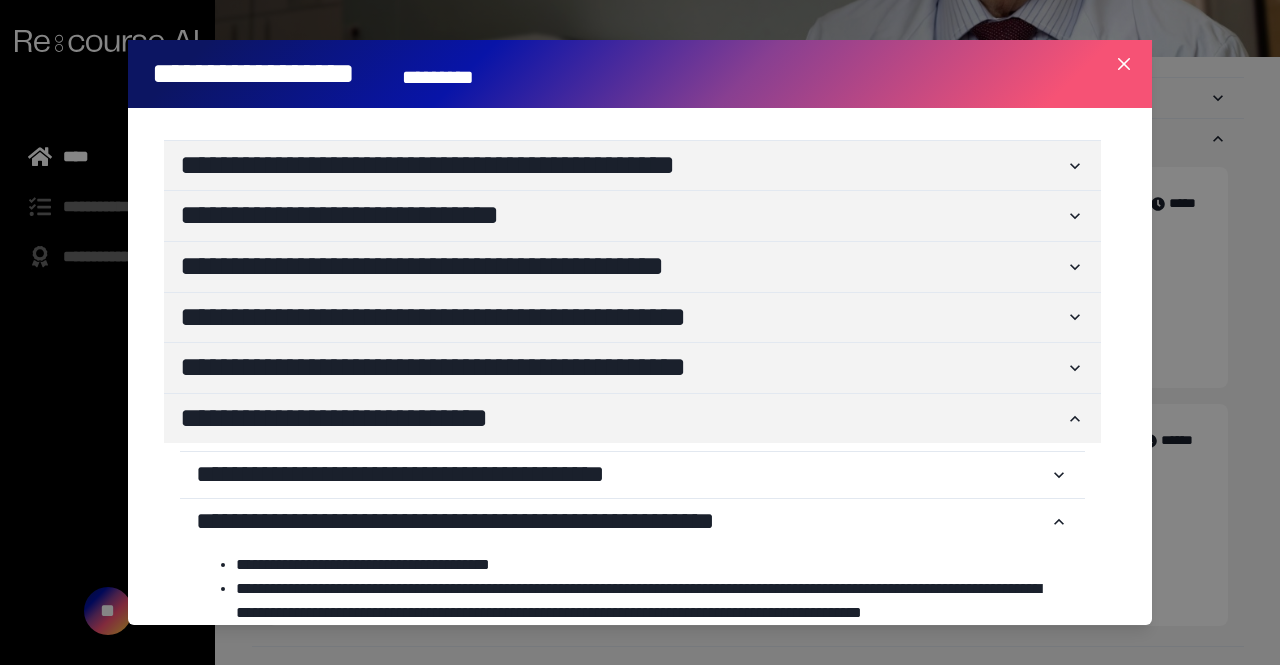 scroll, scrollTop: 439, scrollLeft: 0, axis: vertical 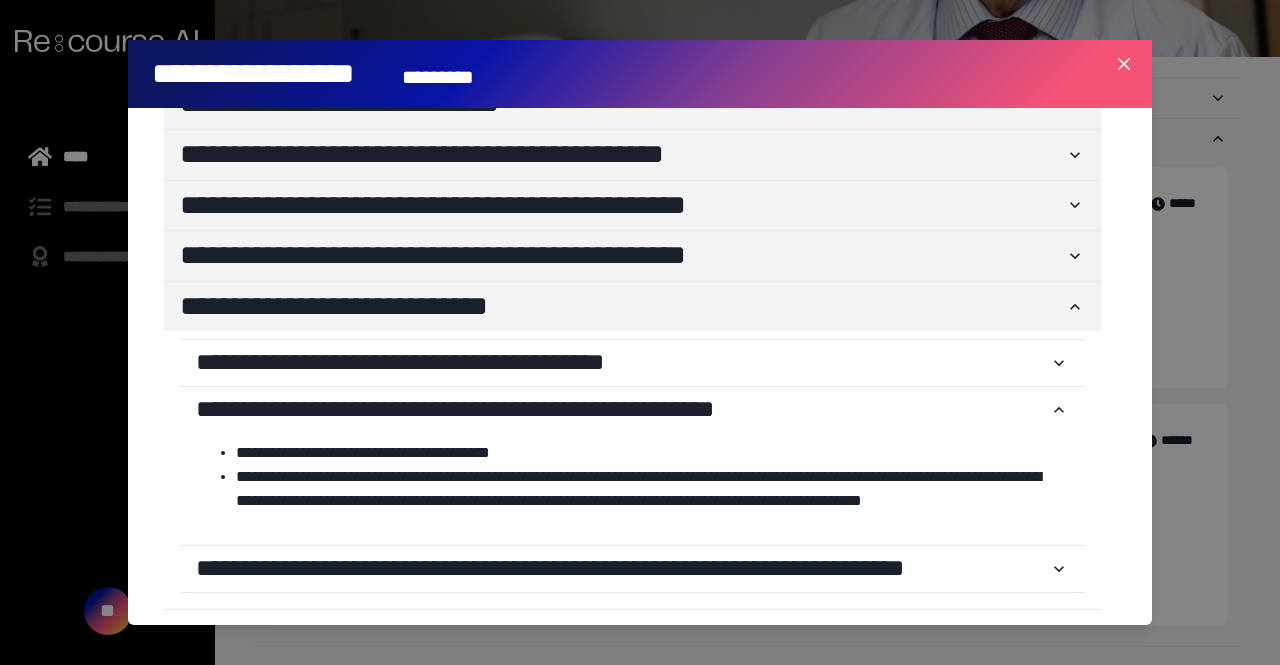 click 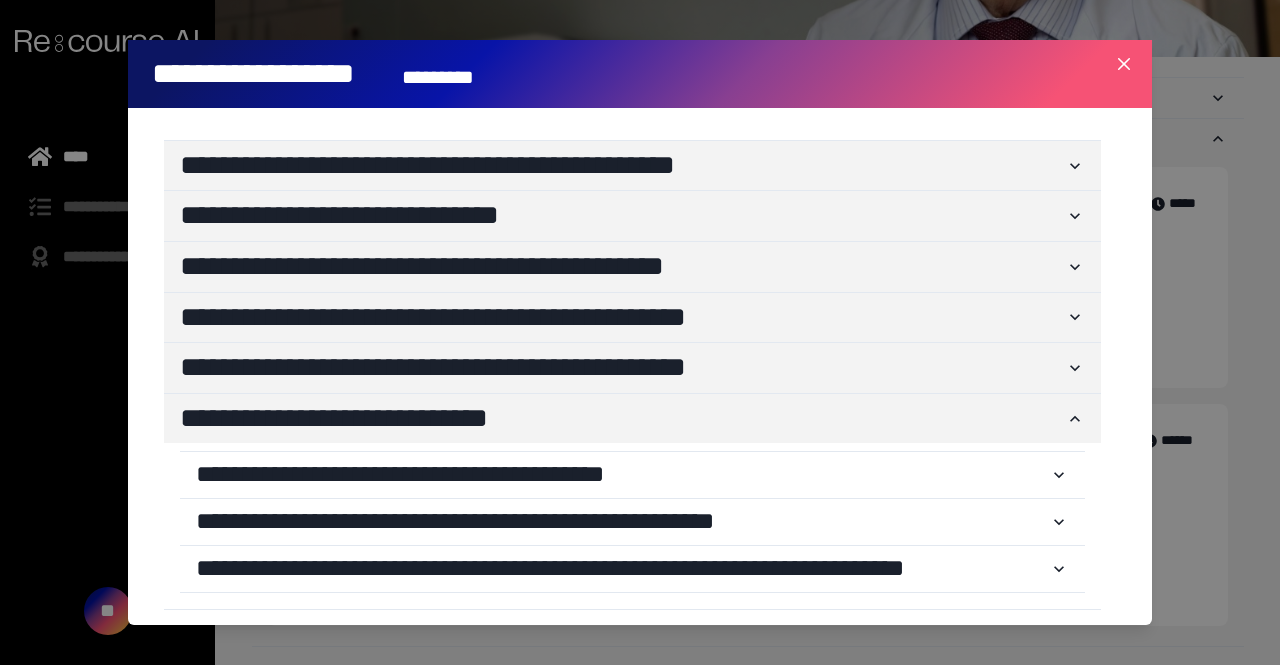 scroll, scrollTop: 0, scrollLeft: 0, axis: both 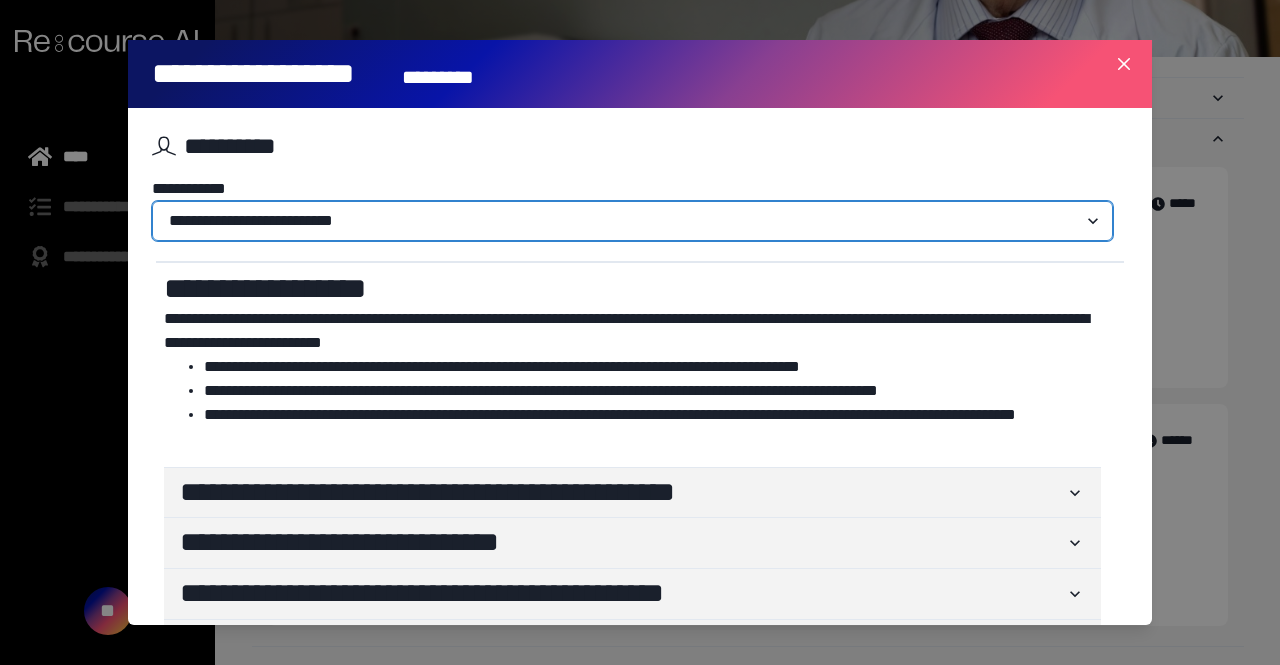 click on "**********" at bounding box center (632, 221) 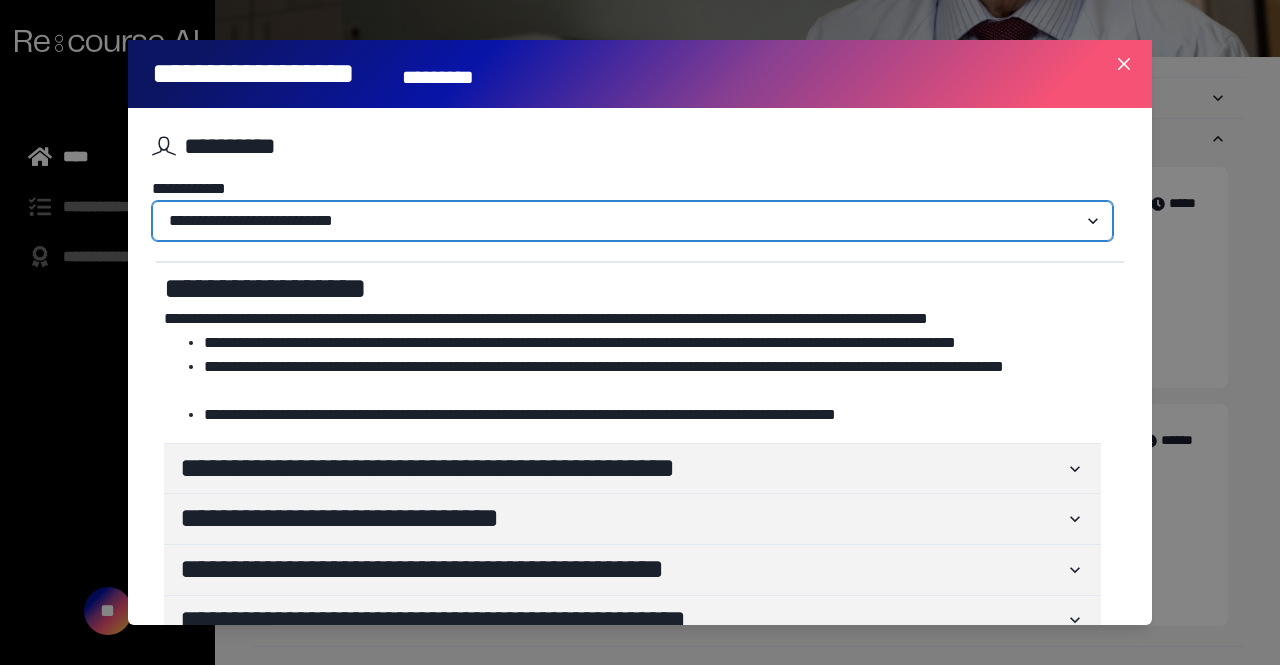 scroll, scrollTop: 140, scrollLeft: 0, axis: vertical 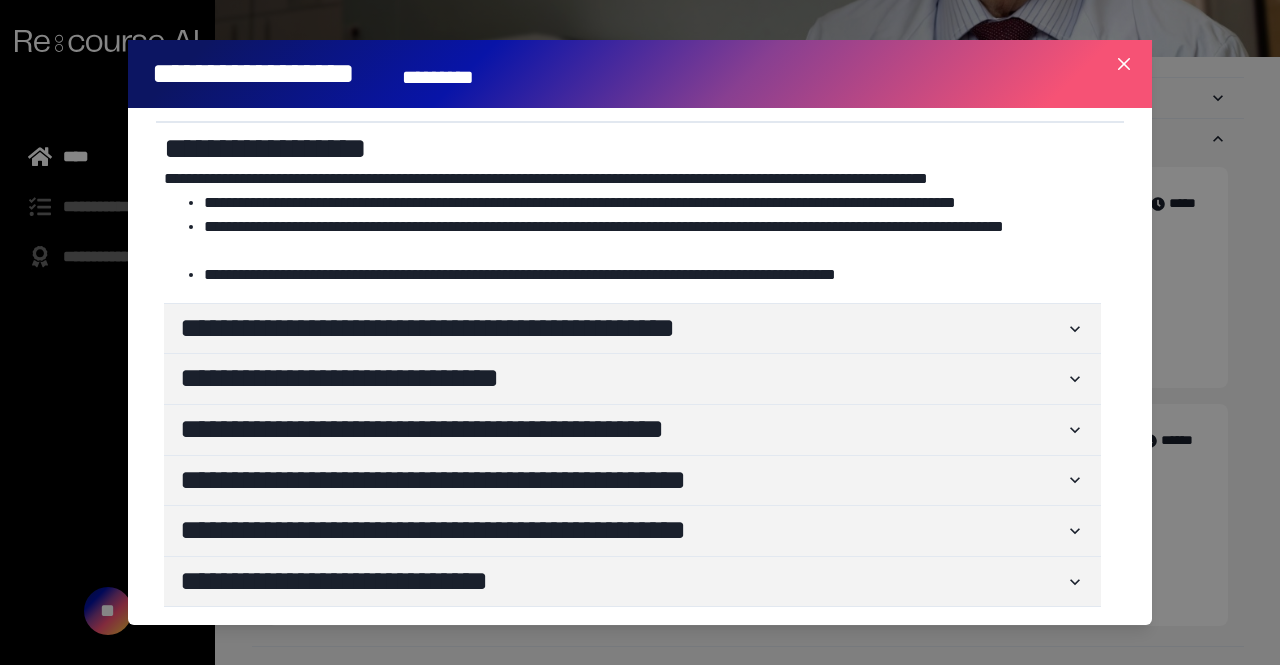 click 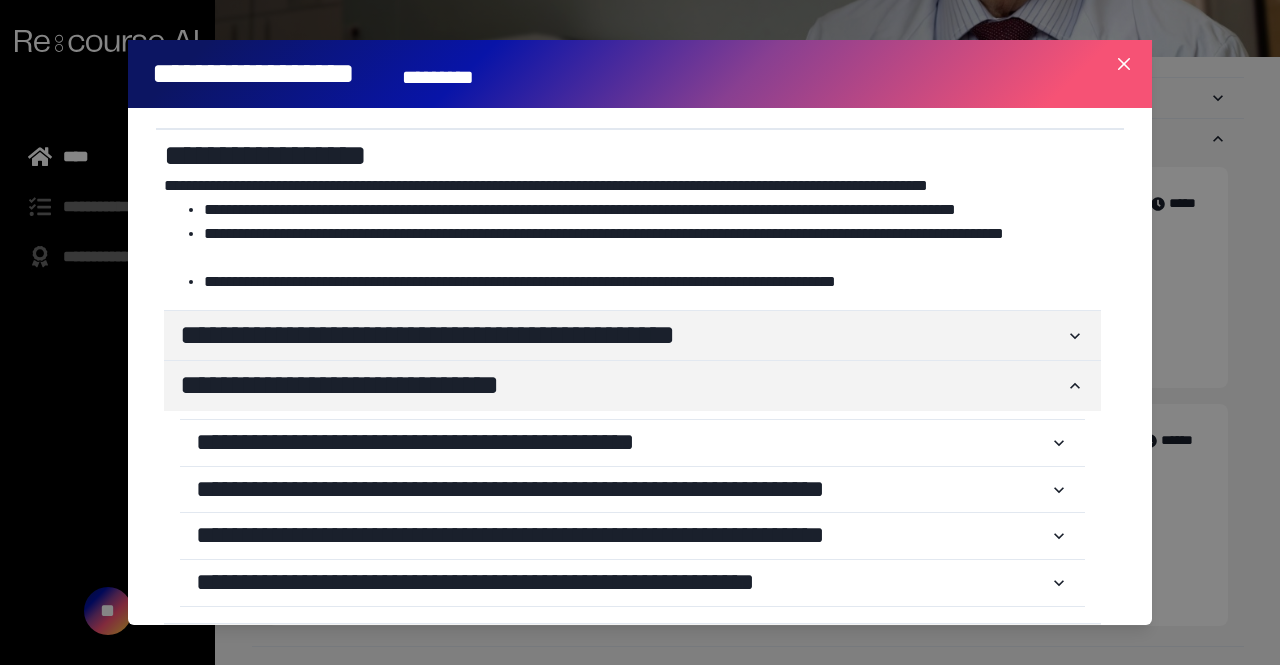scroll, scrollTop: 132, scrollLeft: 0, axis: vertical 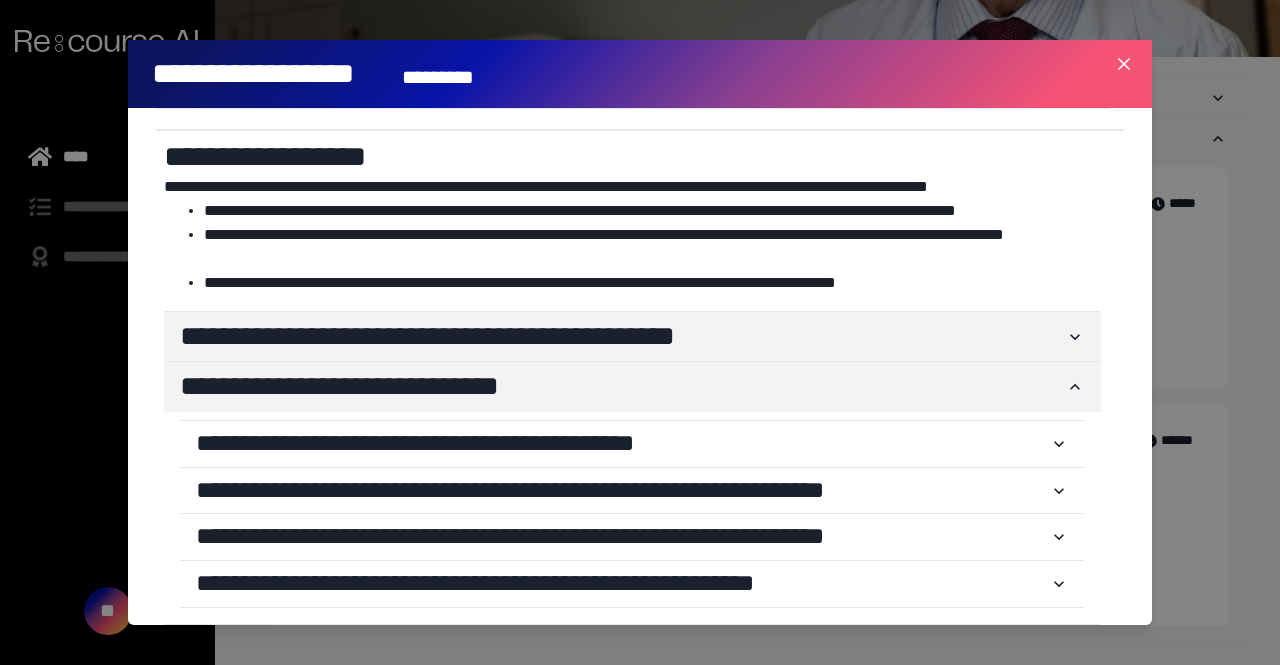 click 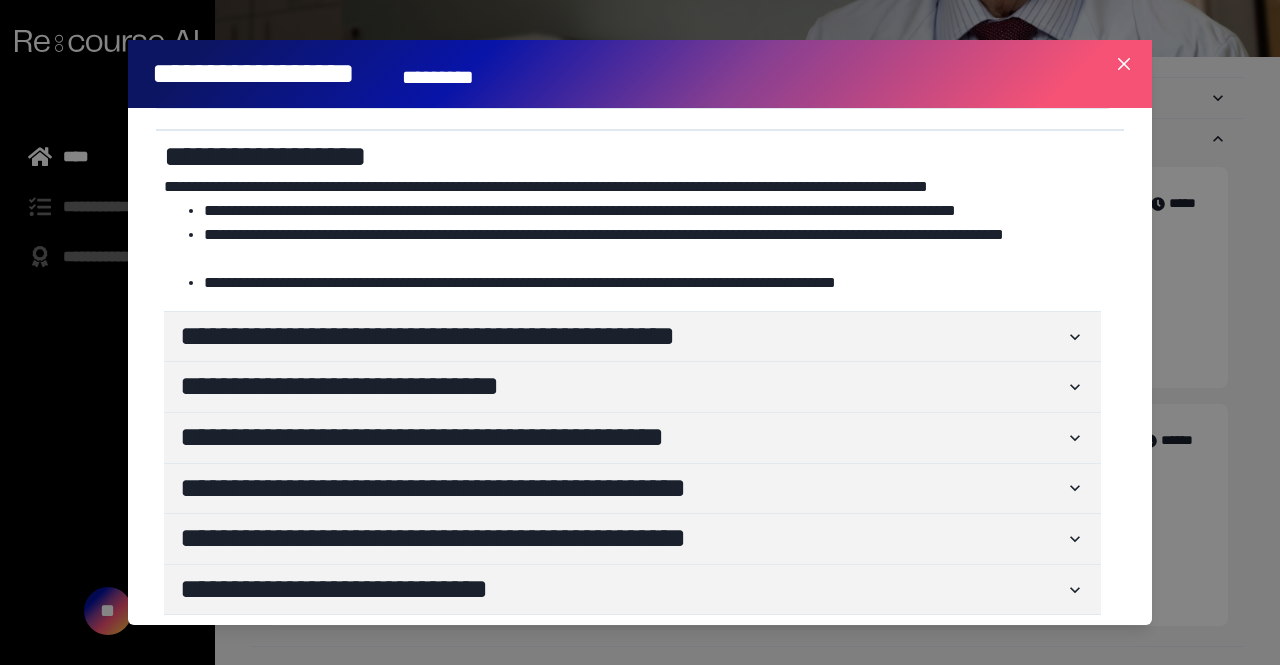 scroll, scrollTop: 140, scrollLeft: 0, axis: vertical 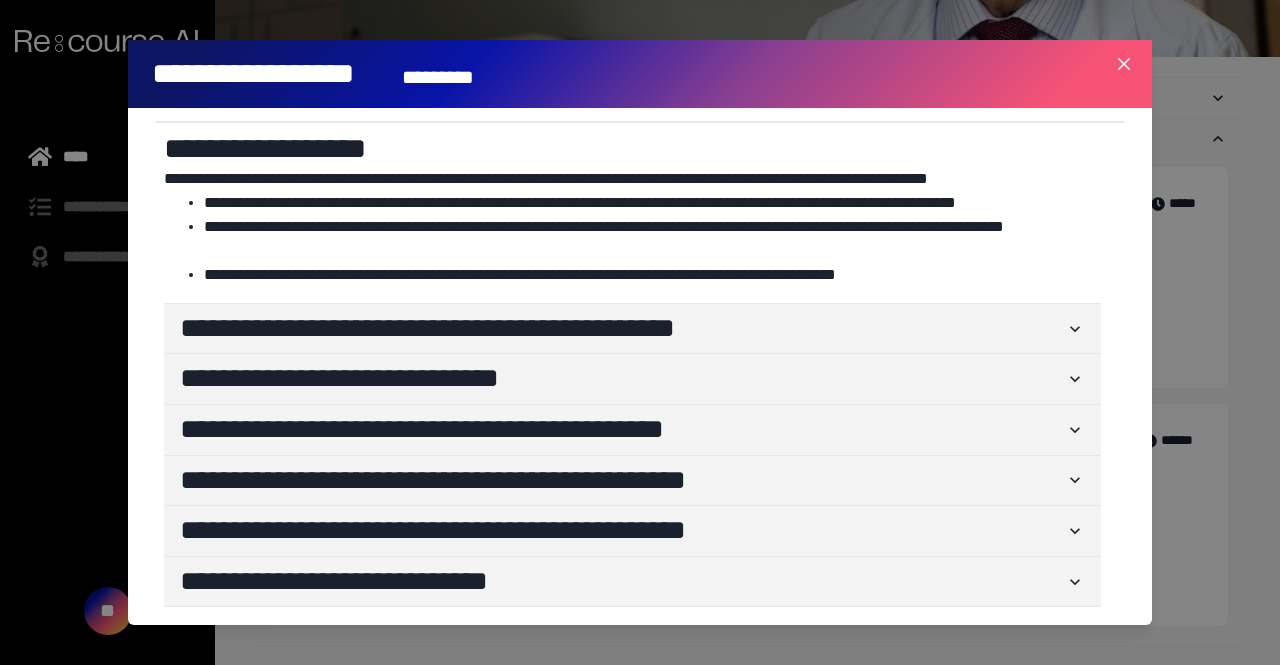 click 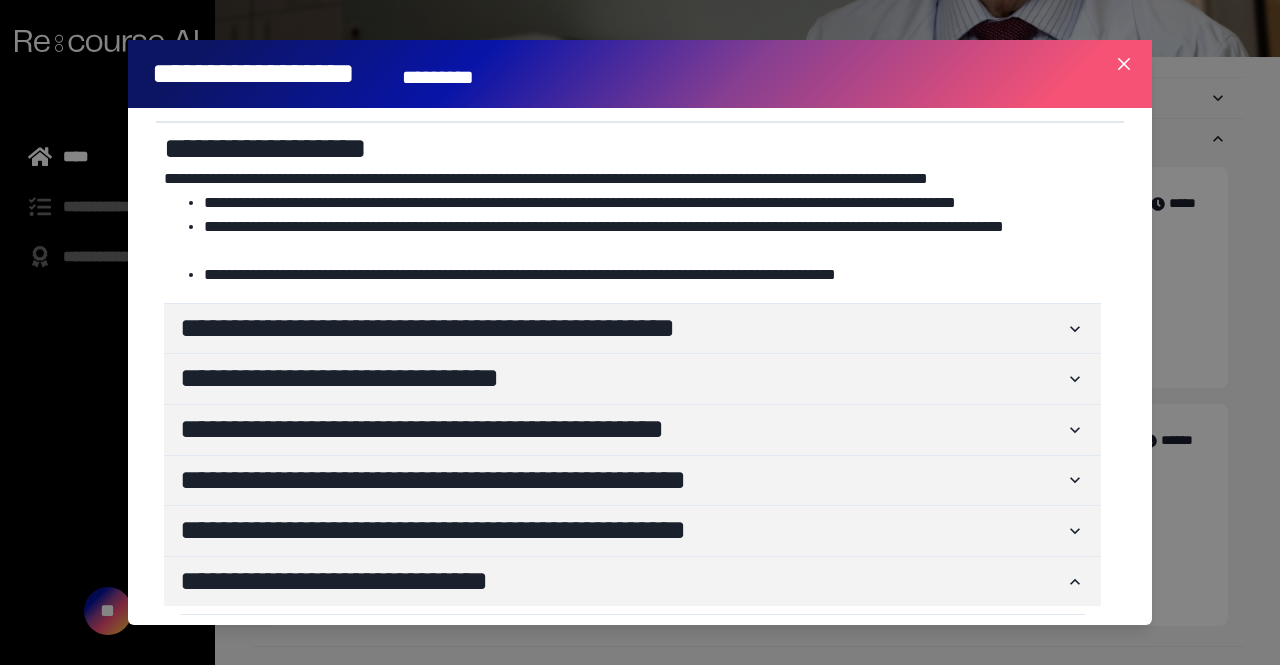 scroll, scrollTop: 303, scrollLeft: 0, axis: vertical 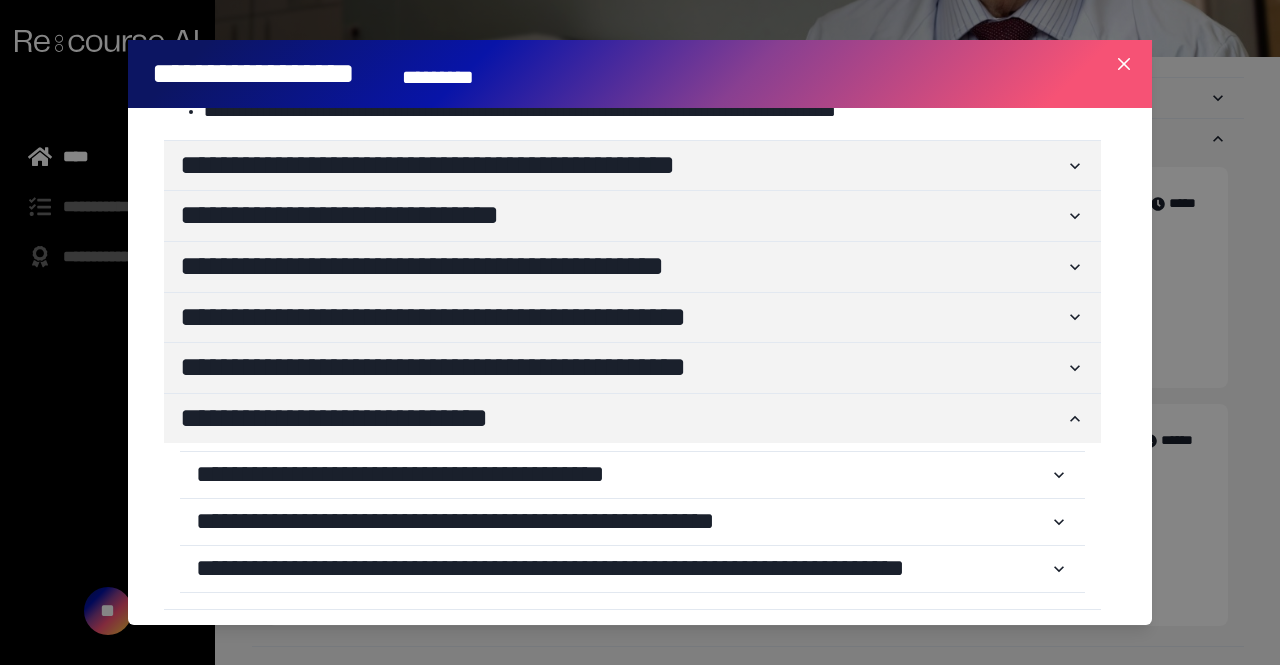 click 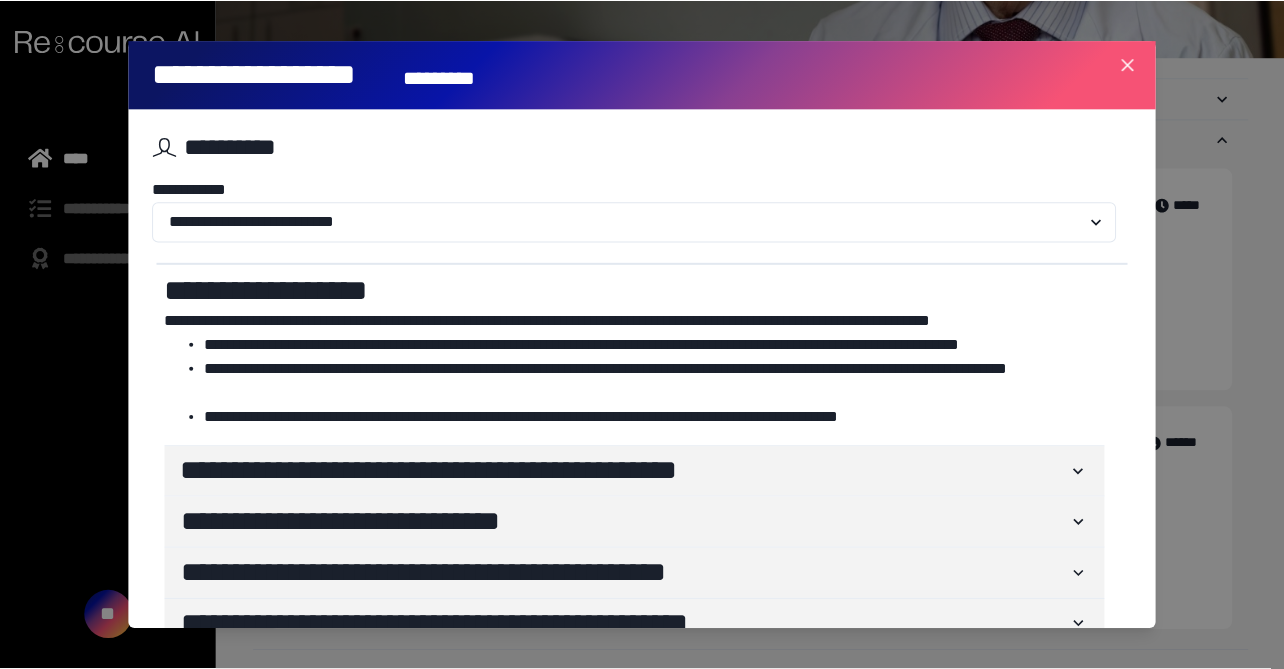 scroll, scrollTop: 140, scrollLeft: 0, axis: vertical 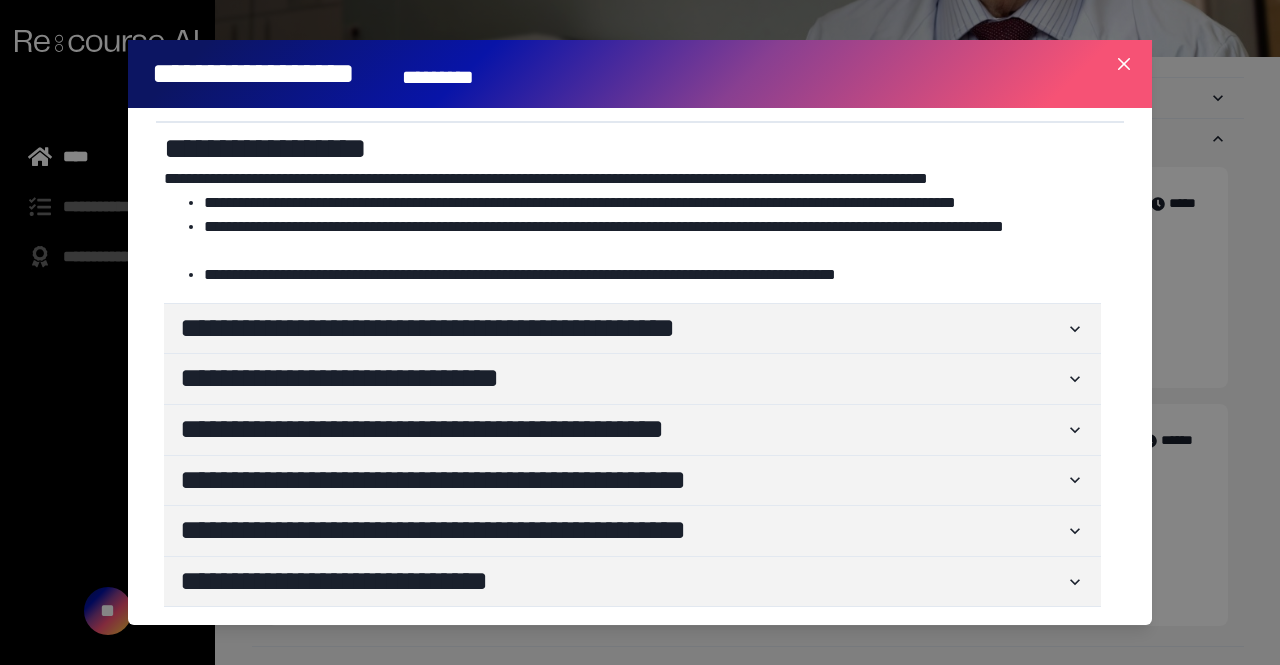 click 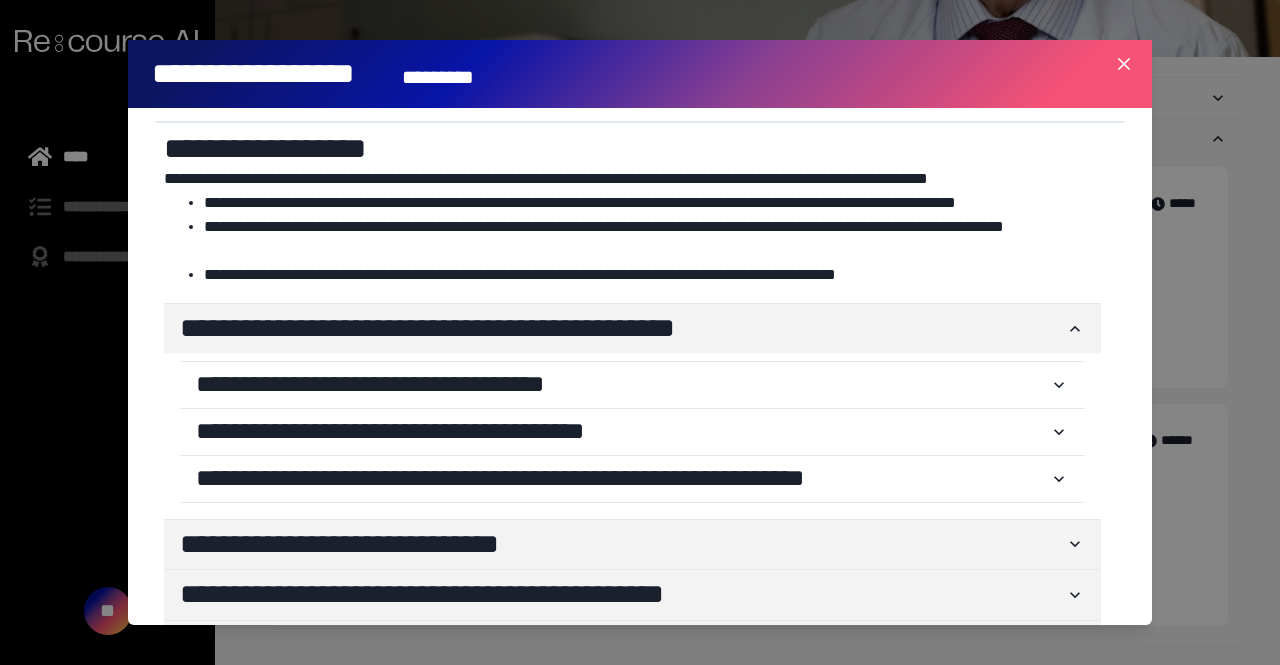 click on "**********" at bounding box center (622, 385) 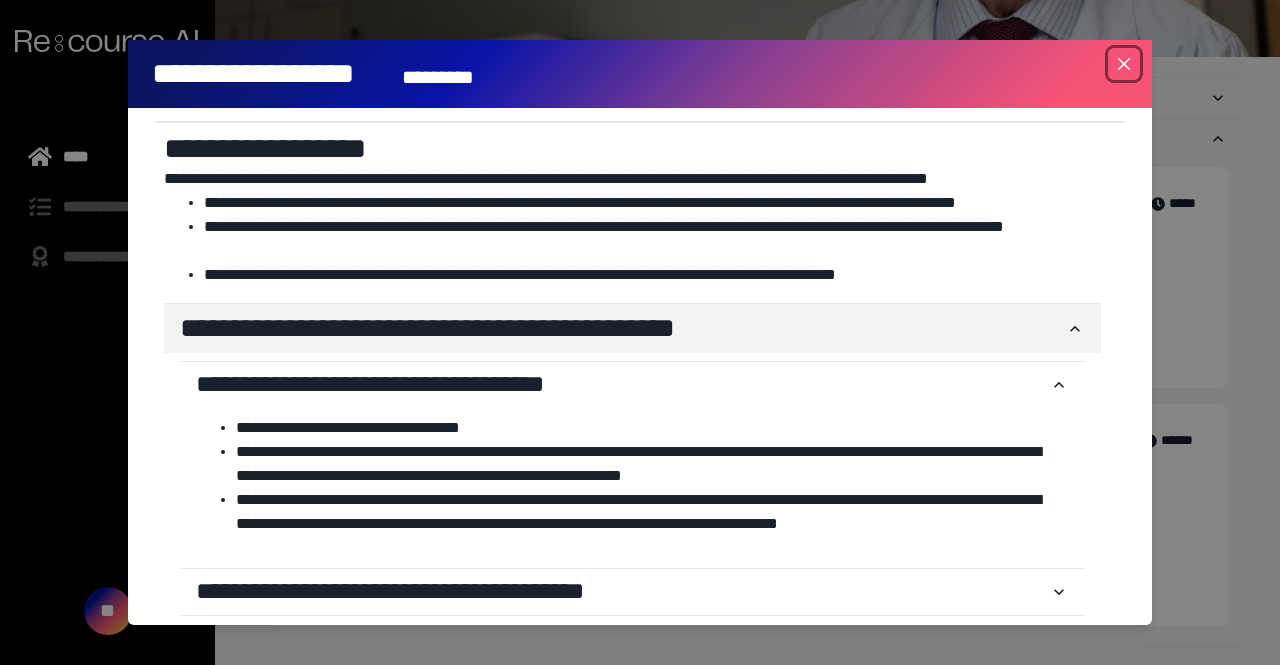 click 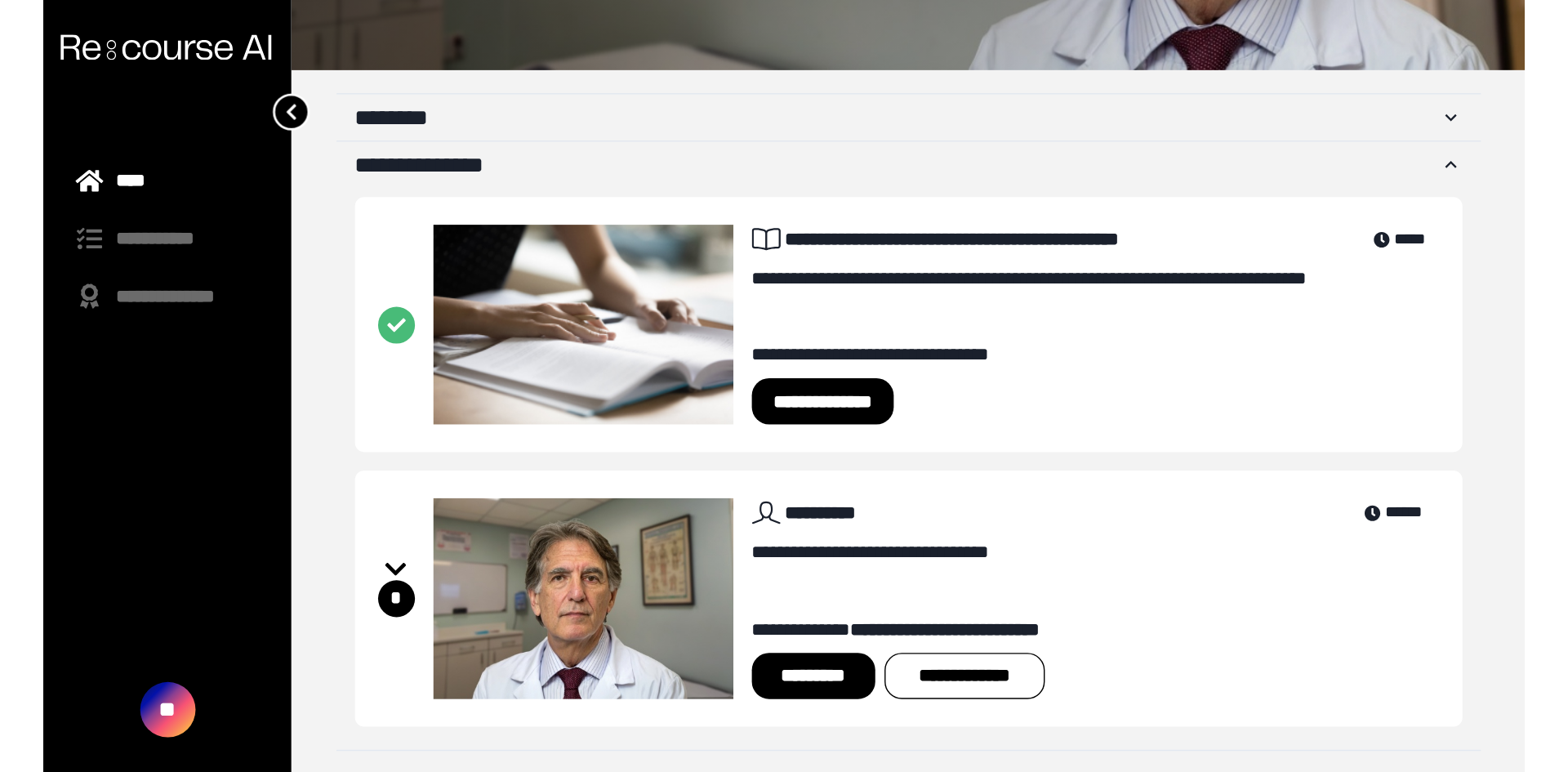 scroll, scrollTop: 0, scrollLeft: 0, axis: both 